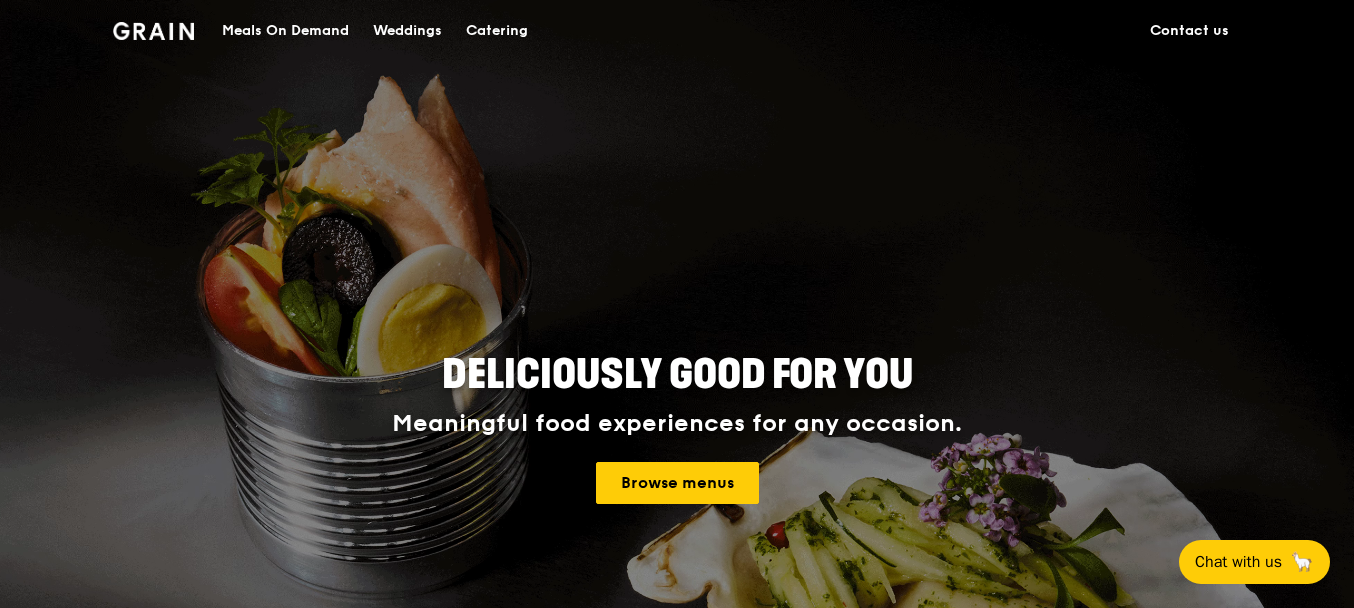scroll, scrollTop: 0, scrollLeft: 0, axis: both 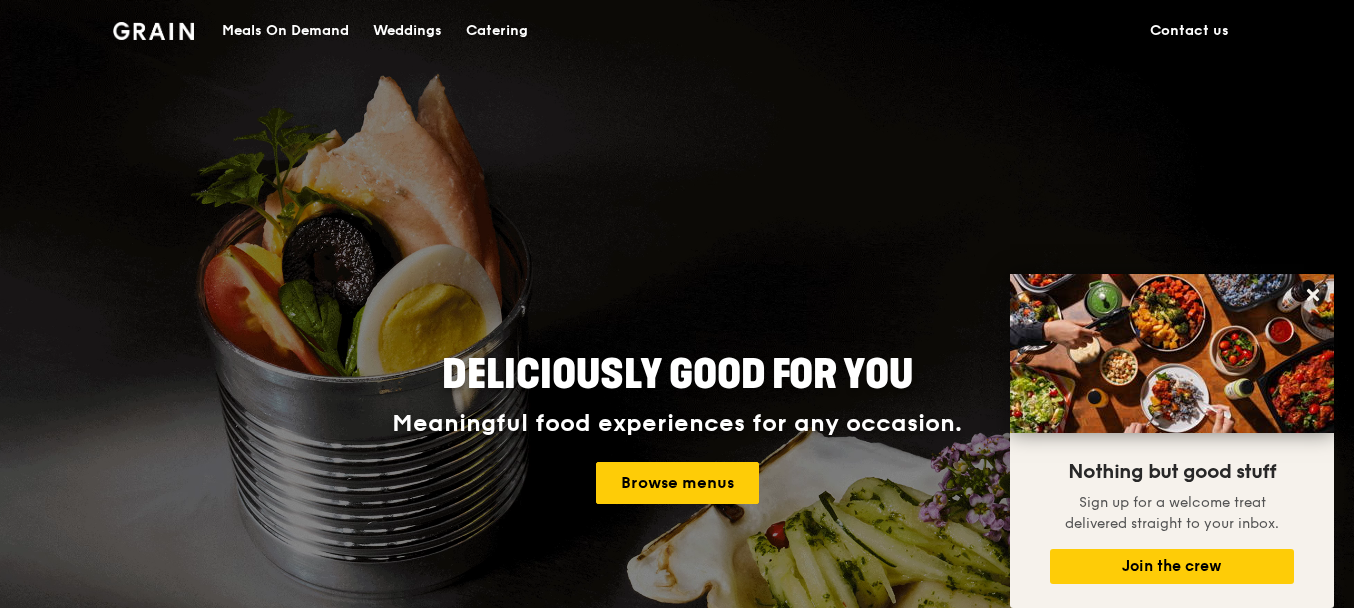 click on "Catering" at bounding box center [497, 31] 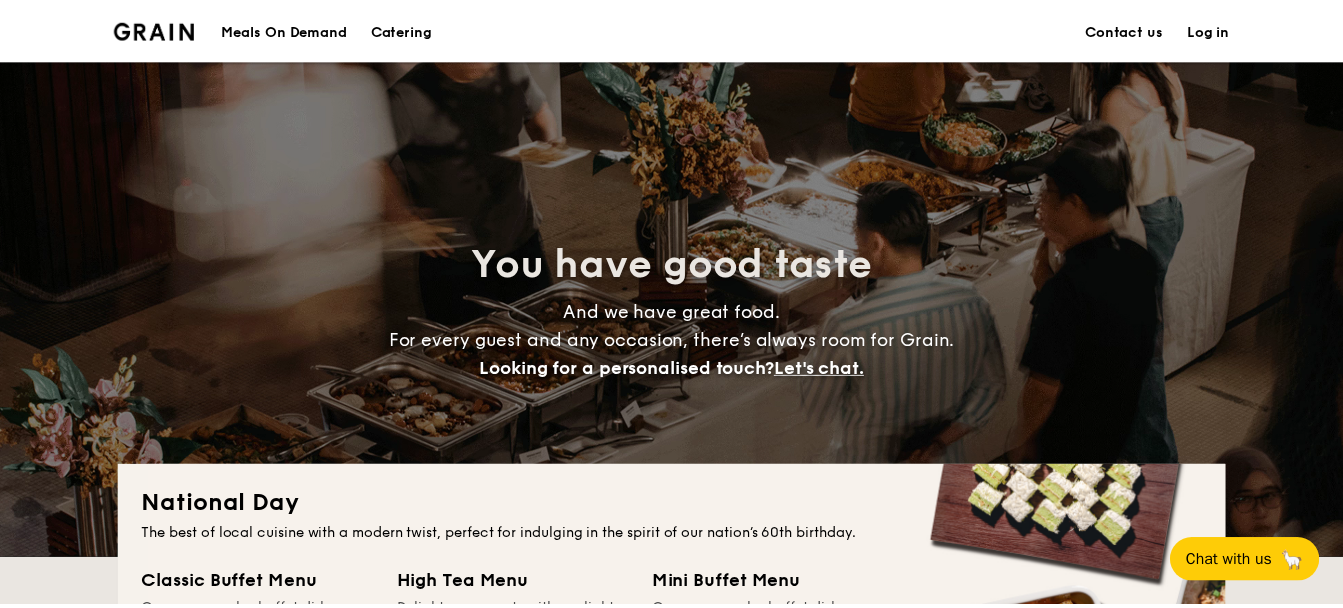scroll, scrollTop: 0, scrollLeft: 0, axis: both 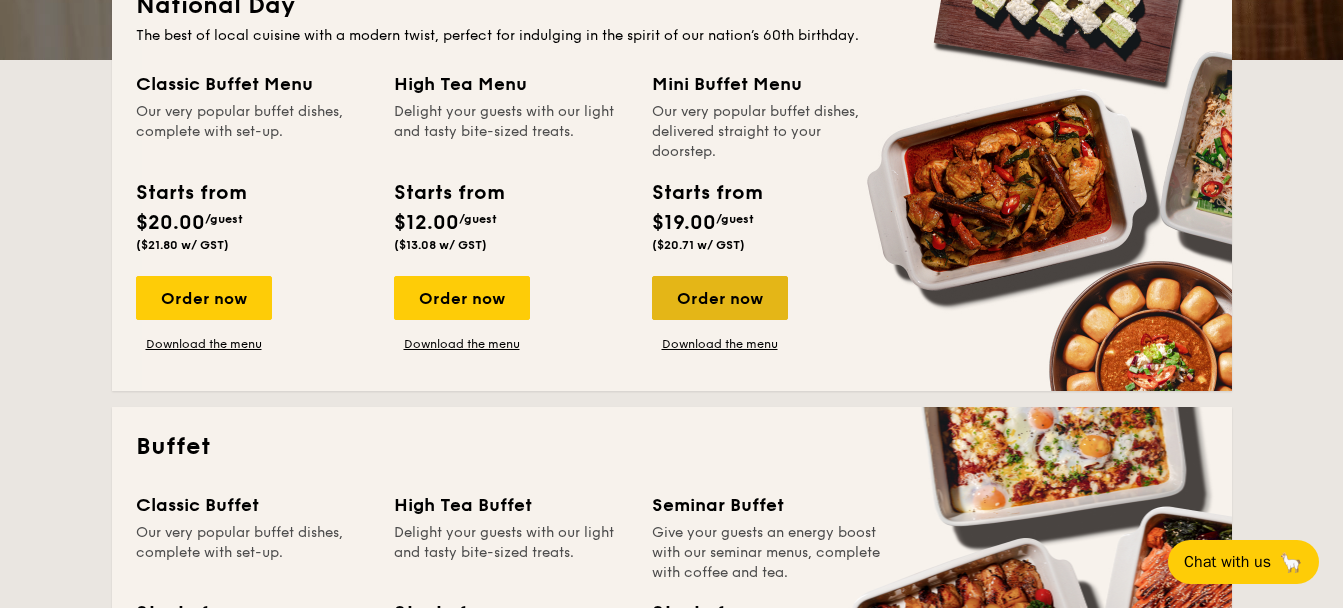 click on "Order now" at bounding box center (720, 298) 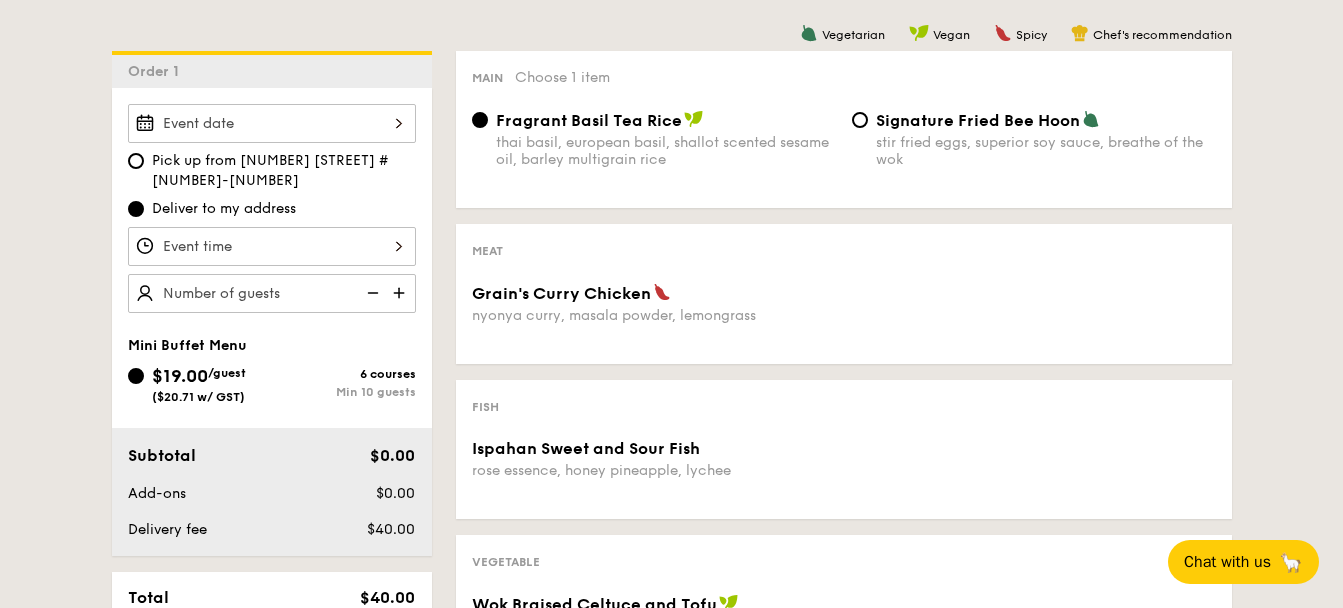 scroll, scrollTop: 500, scrollLeft: 0, axis: vertical 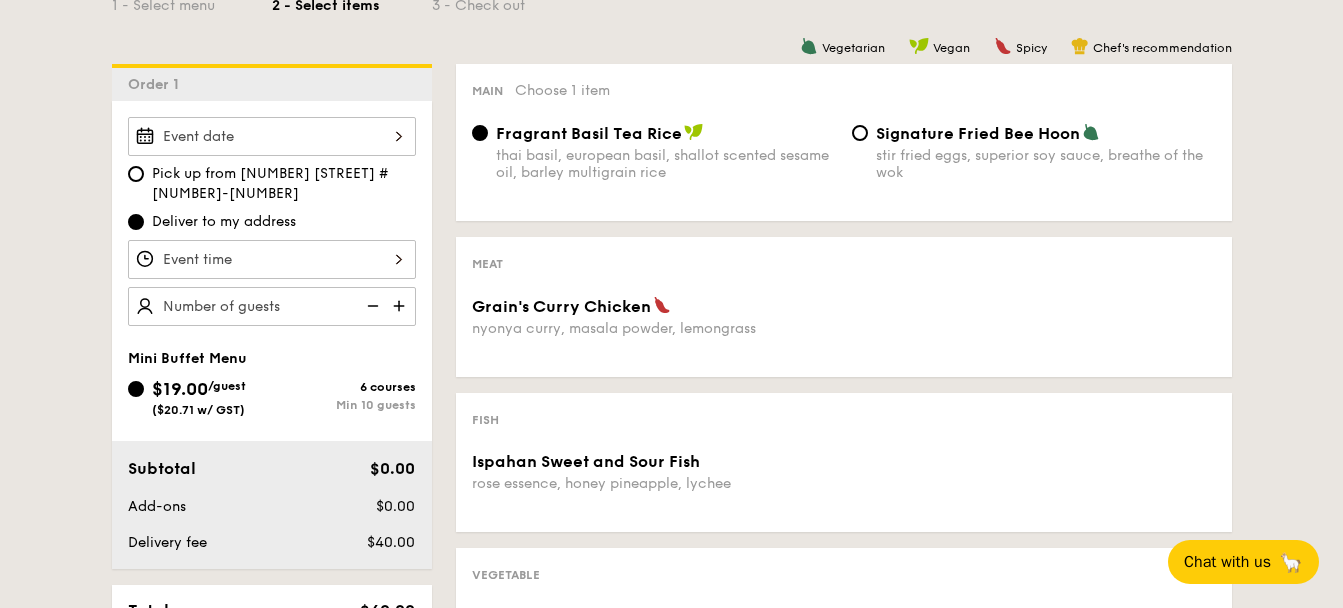 click at bounding box center [272, 136] 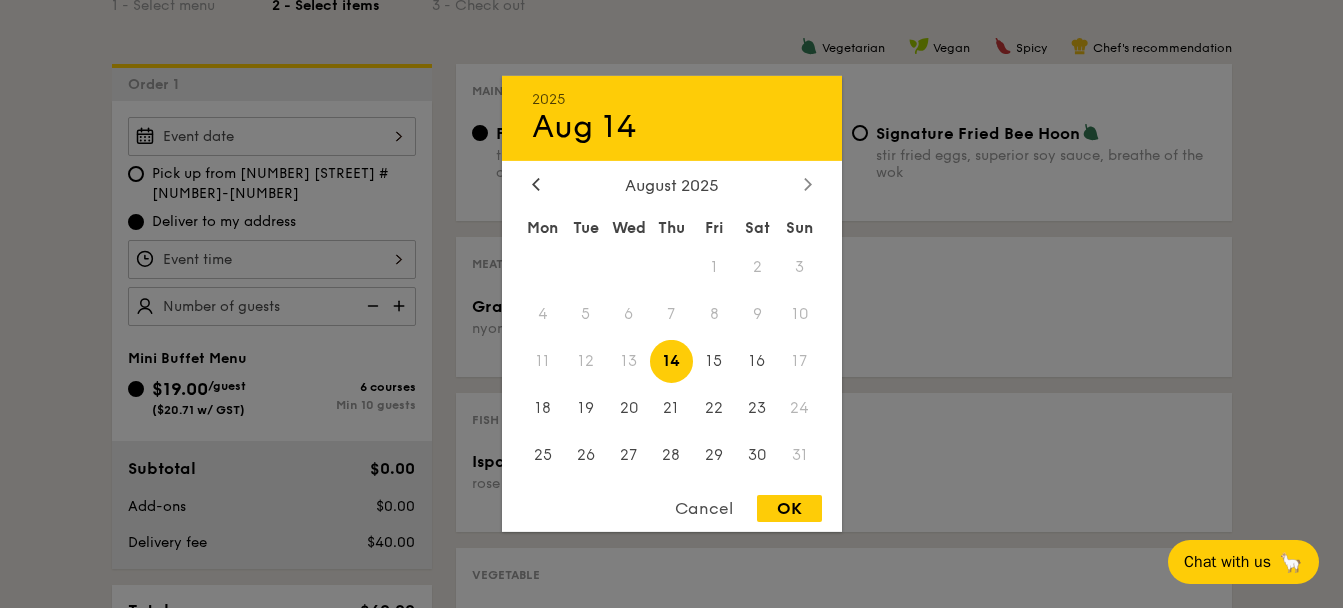 click at bounding box center (808, 185) 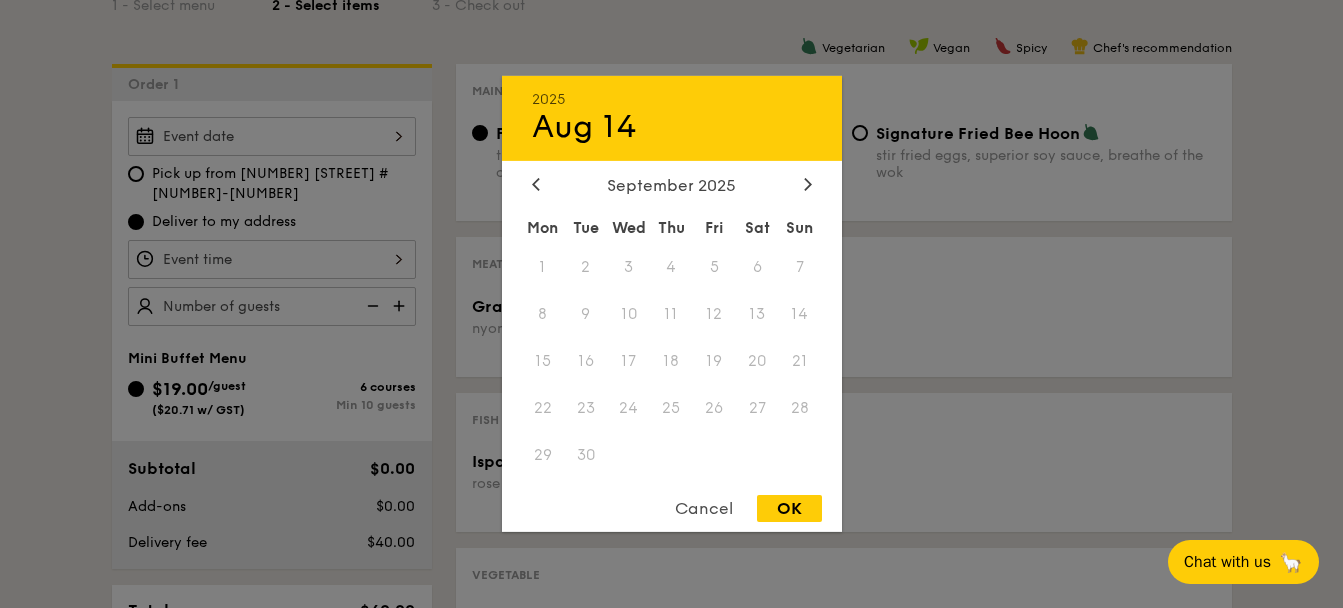 click on "1" at bounding box center [543, 267] 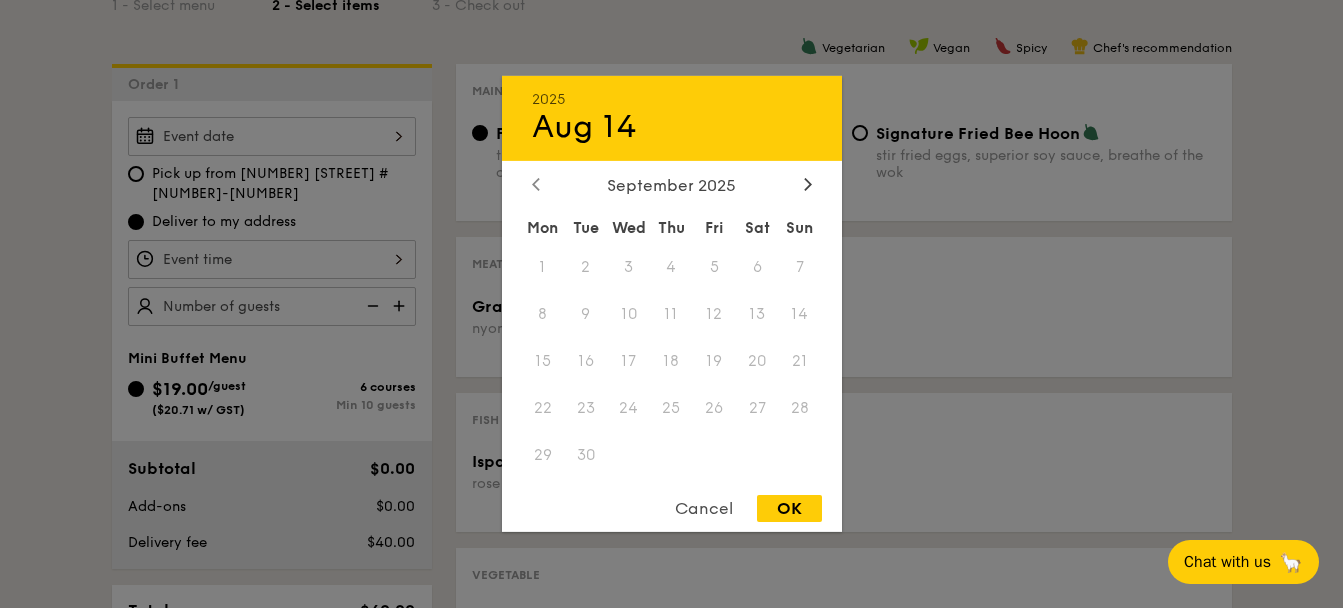 click at bounding box center [536, 185] 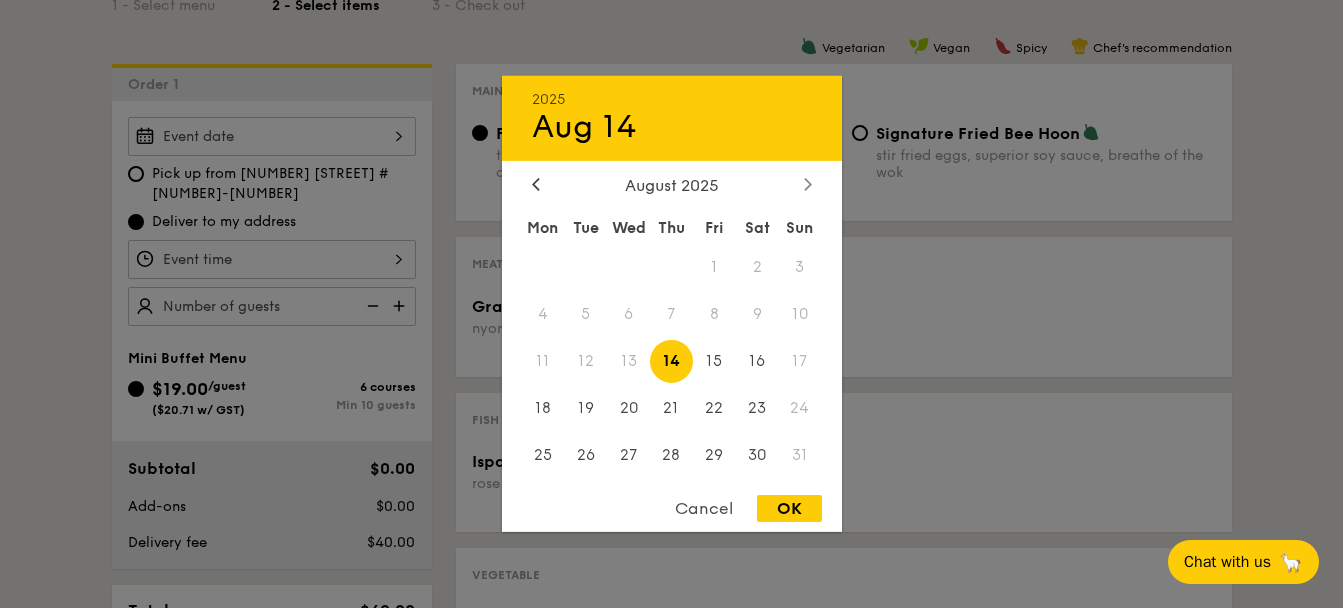 click 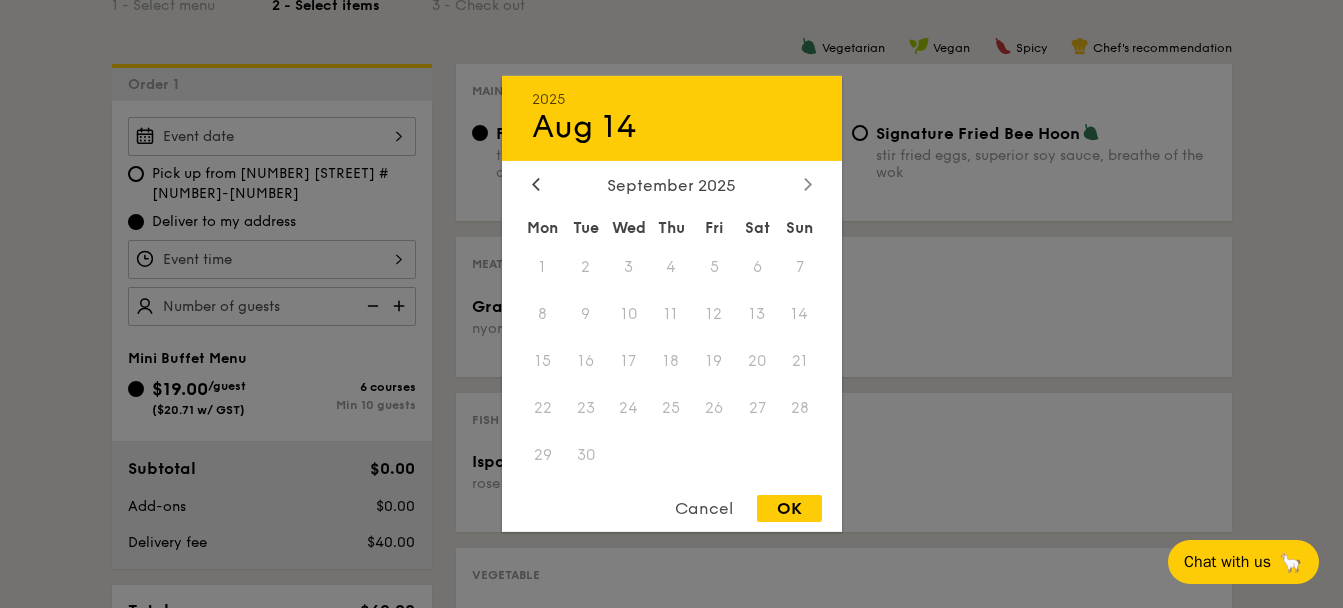 click 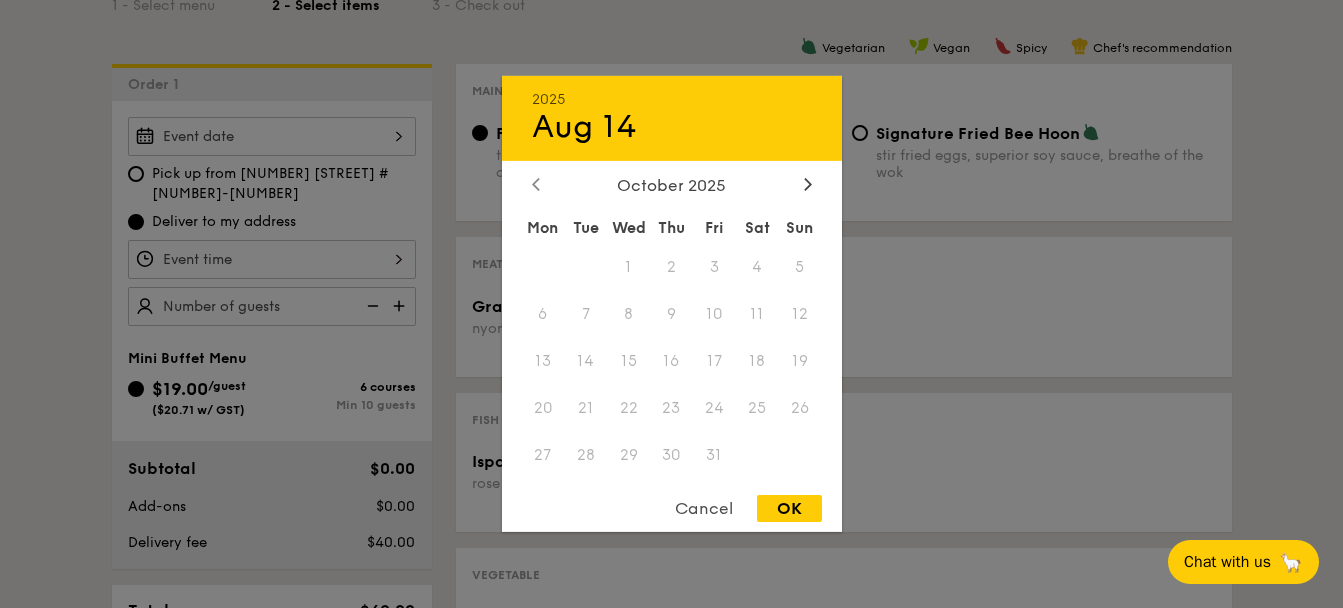 click 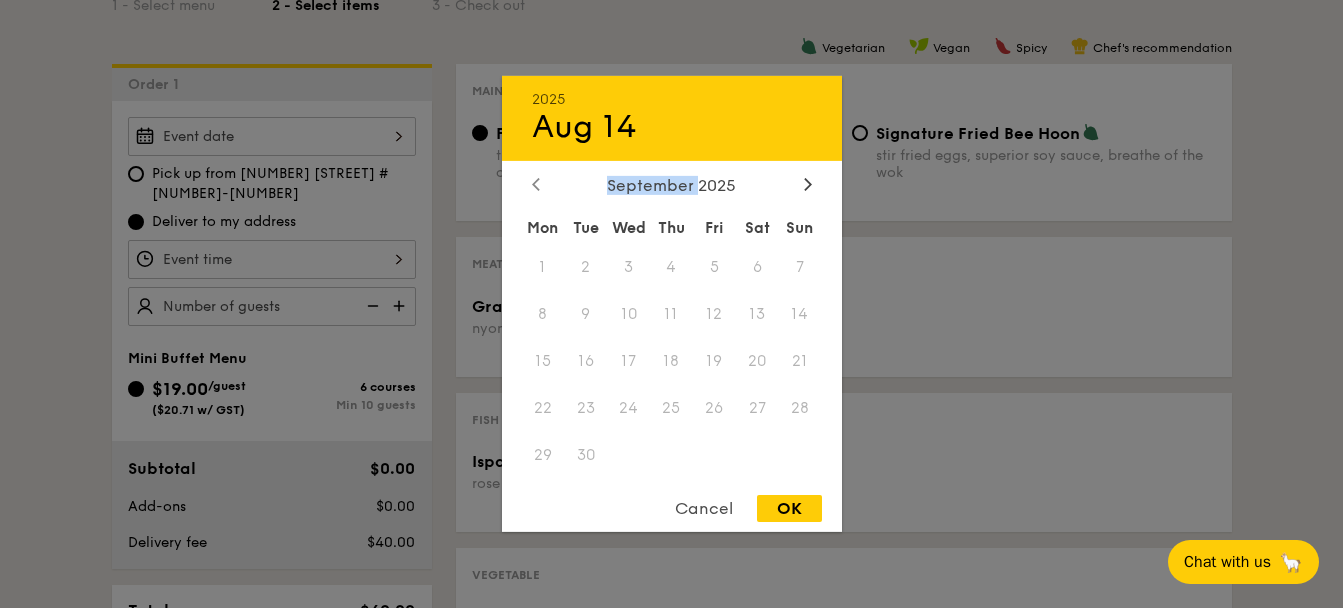 click 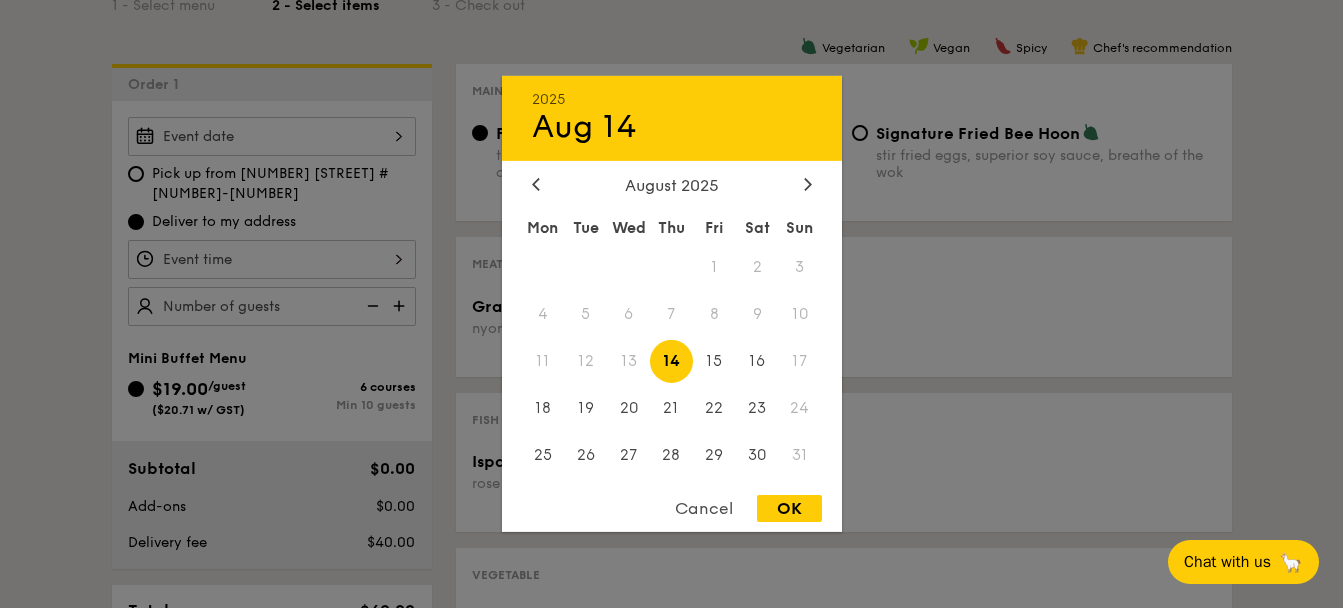 click at bounding box center [671, 304] 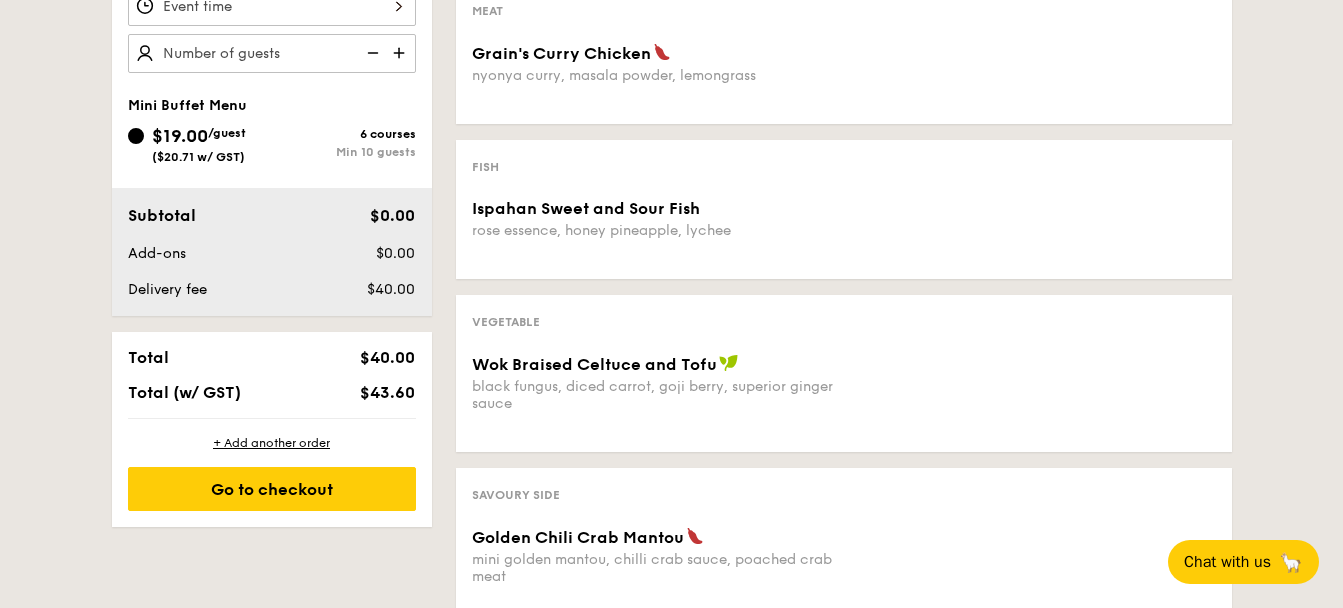 scroll, scrollTop: 300, scrollLeft: 0, axis: vertical 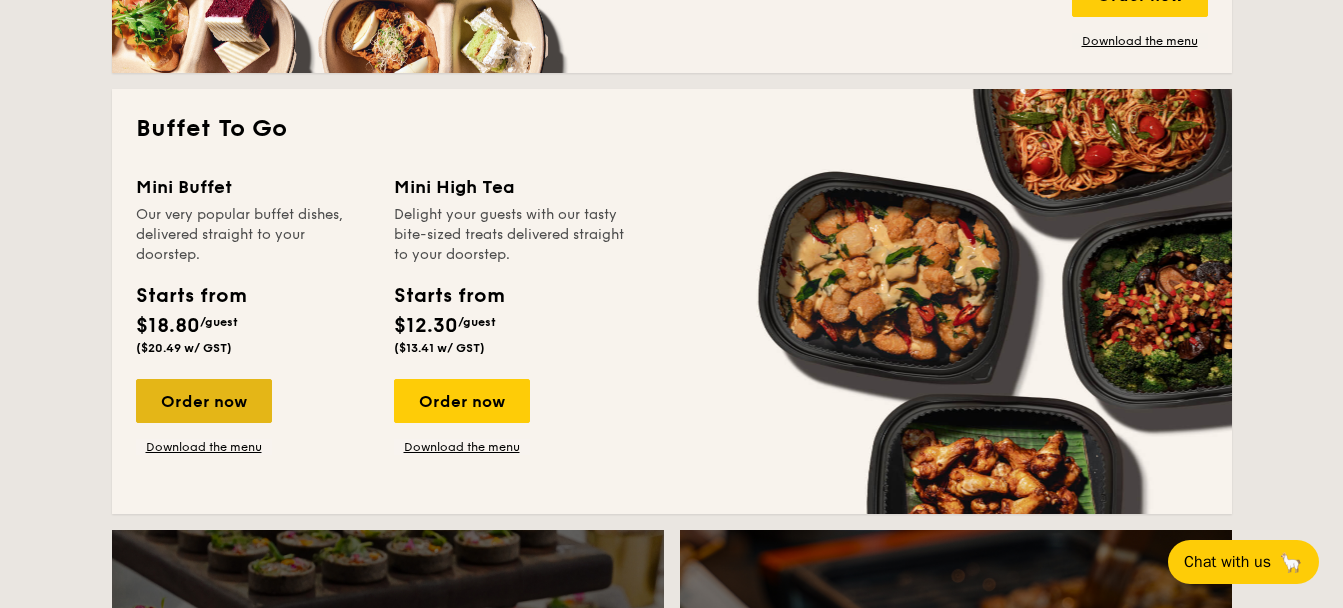click on "Order now" at bounding box center [204, 401] 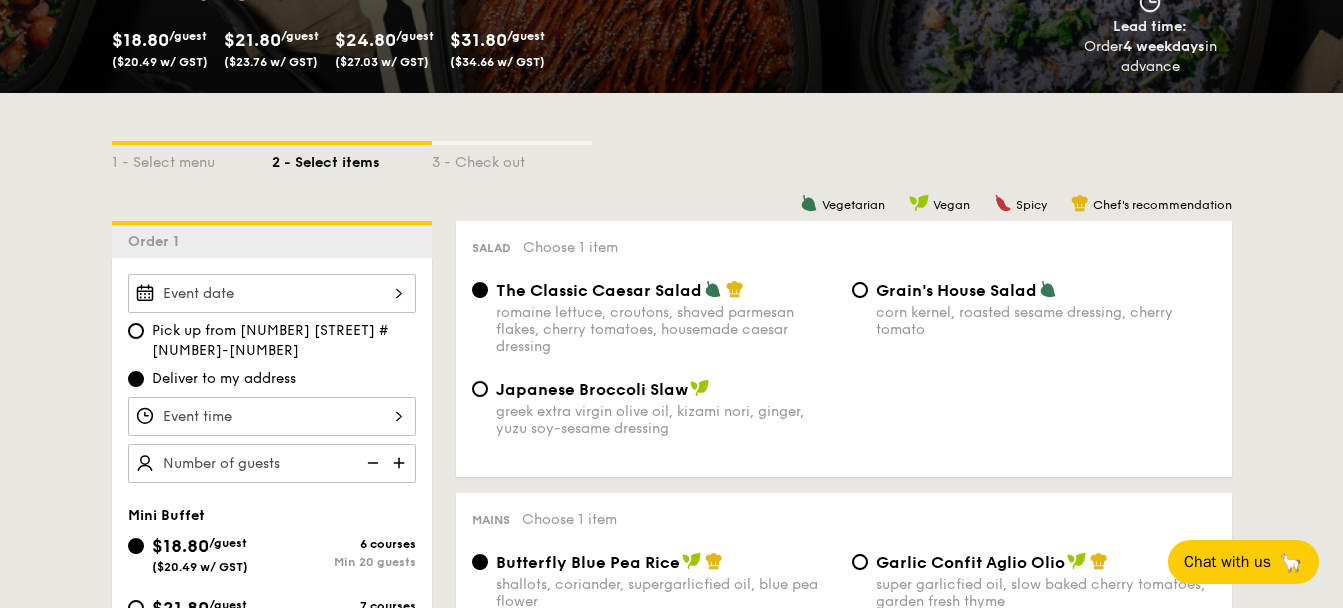 scroll, scrollTop: 500, scrollLeft: 0, axis: vertical 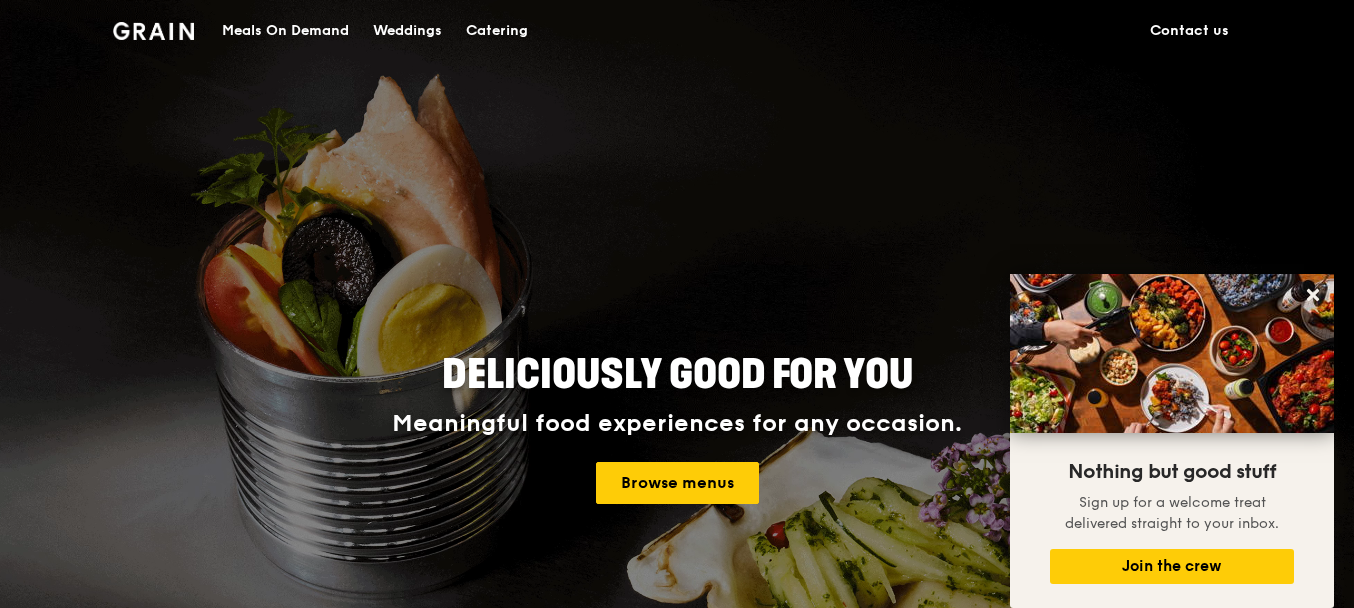 click on "Catering" at bounding box center [497, 31] 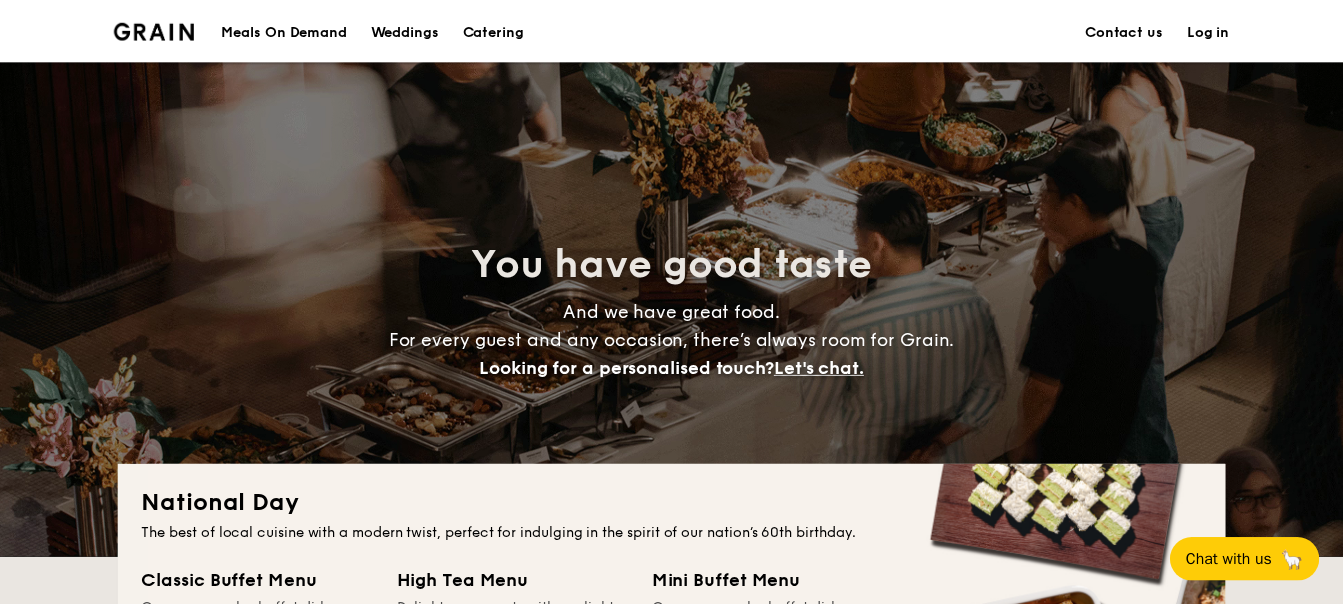 scroll, scrollTop: 0, scrollLeft: 0, axis: both 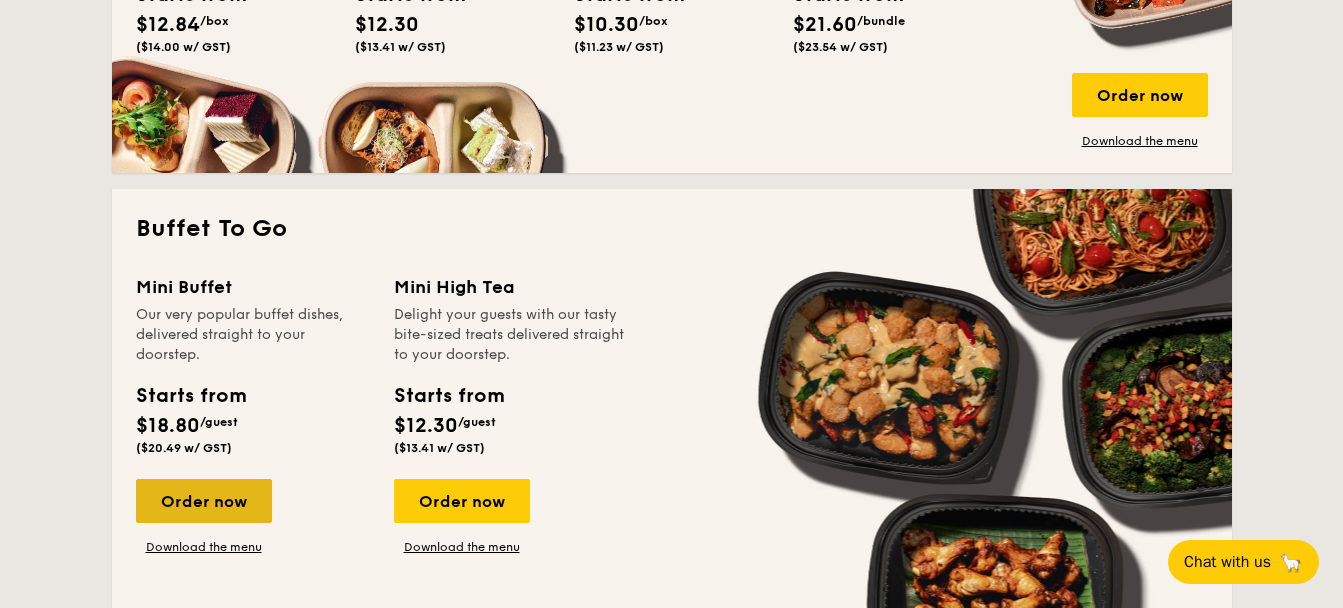 click on "Order now" at bounding box center [204, 501] 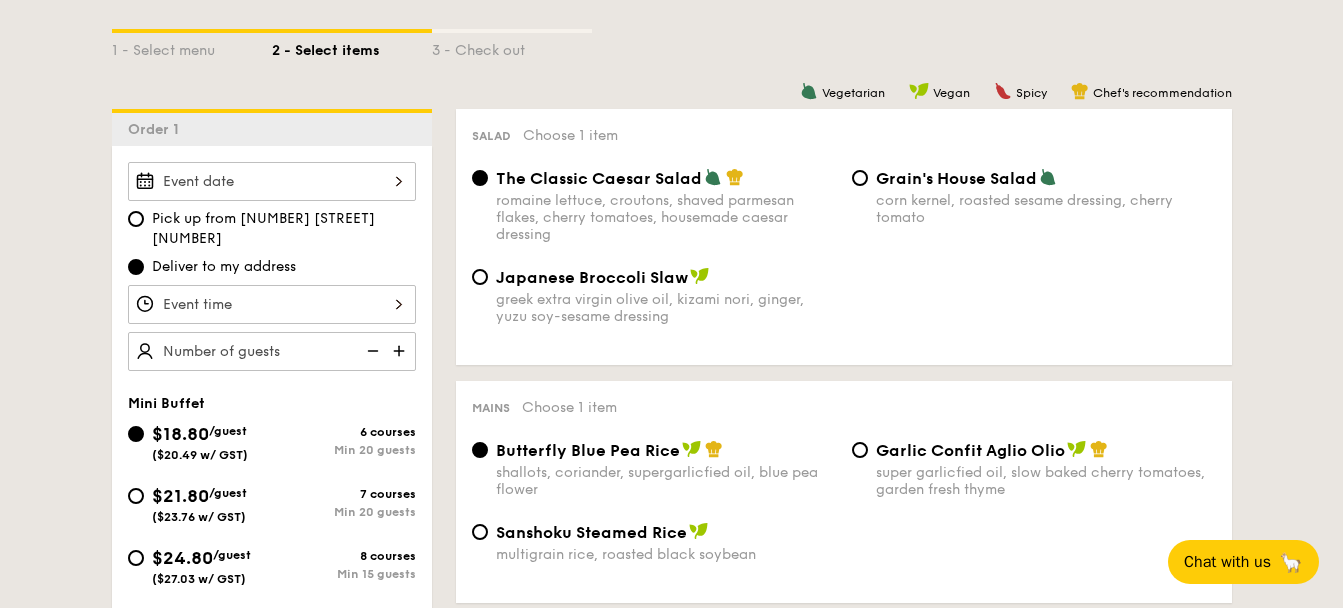scroll, scrollTop: 500, scrollLeft: 0, axis: vertical 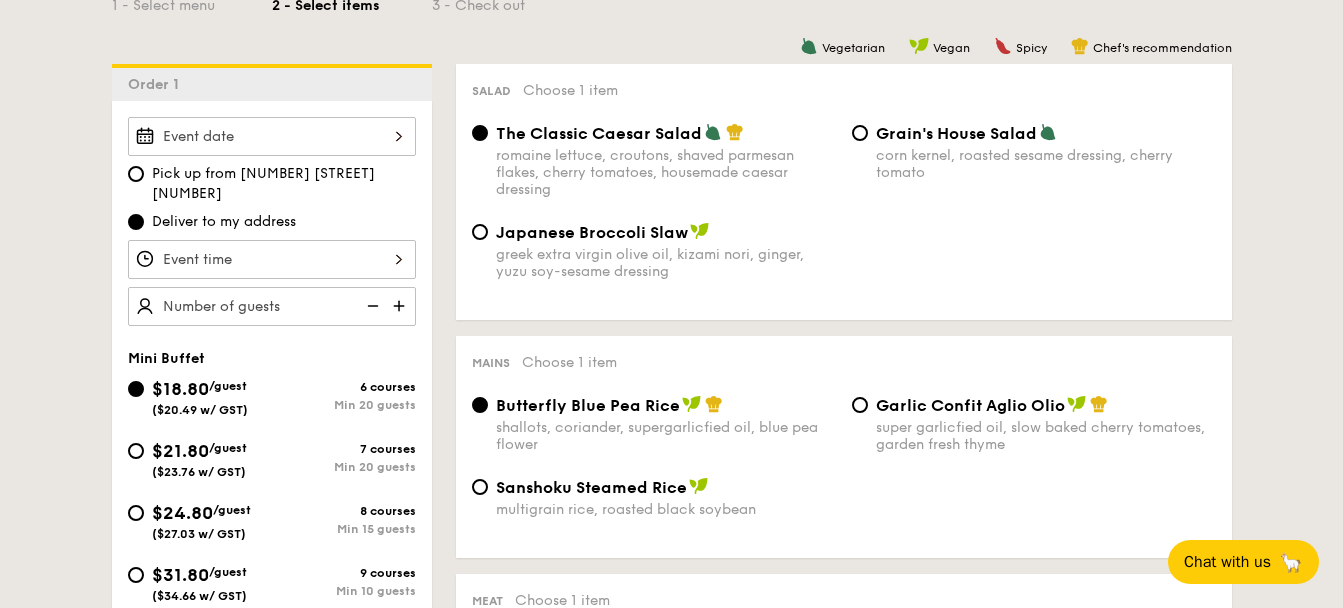 click on "$24.80" at bounding box center [182, 513] 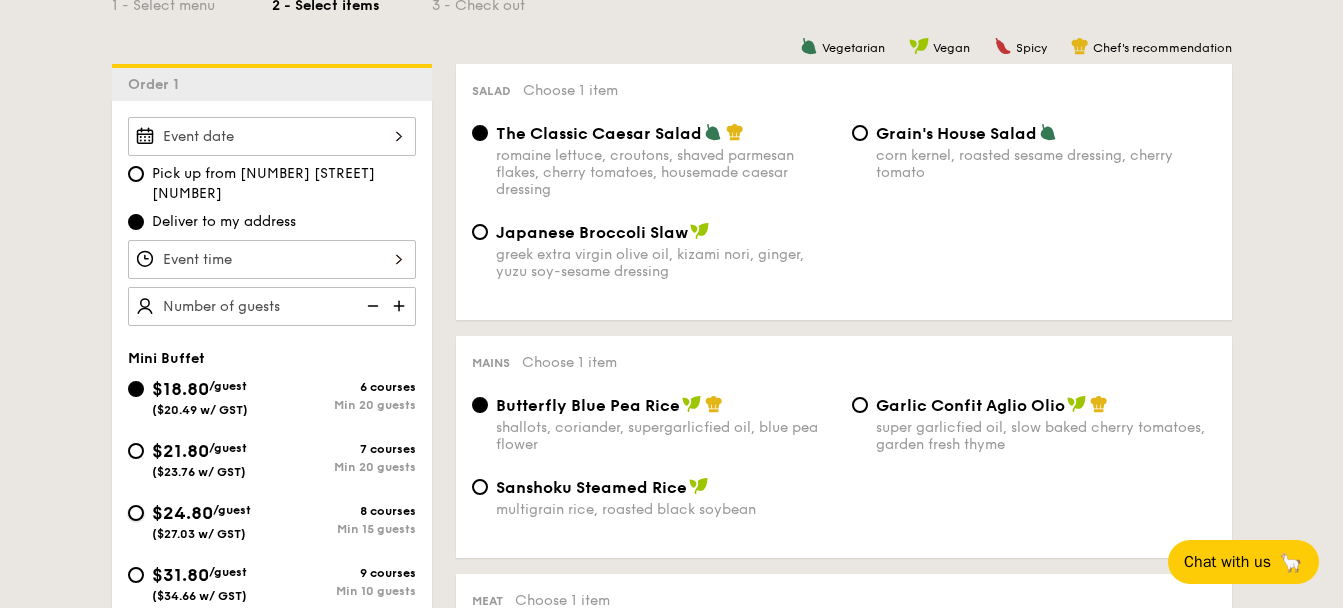 click on "$24.80
/guest
($27.03 w/ GST)
8 courses
Min 15 guests" at bounding box center (136, 513) 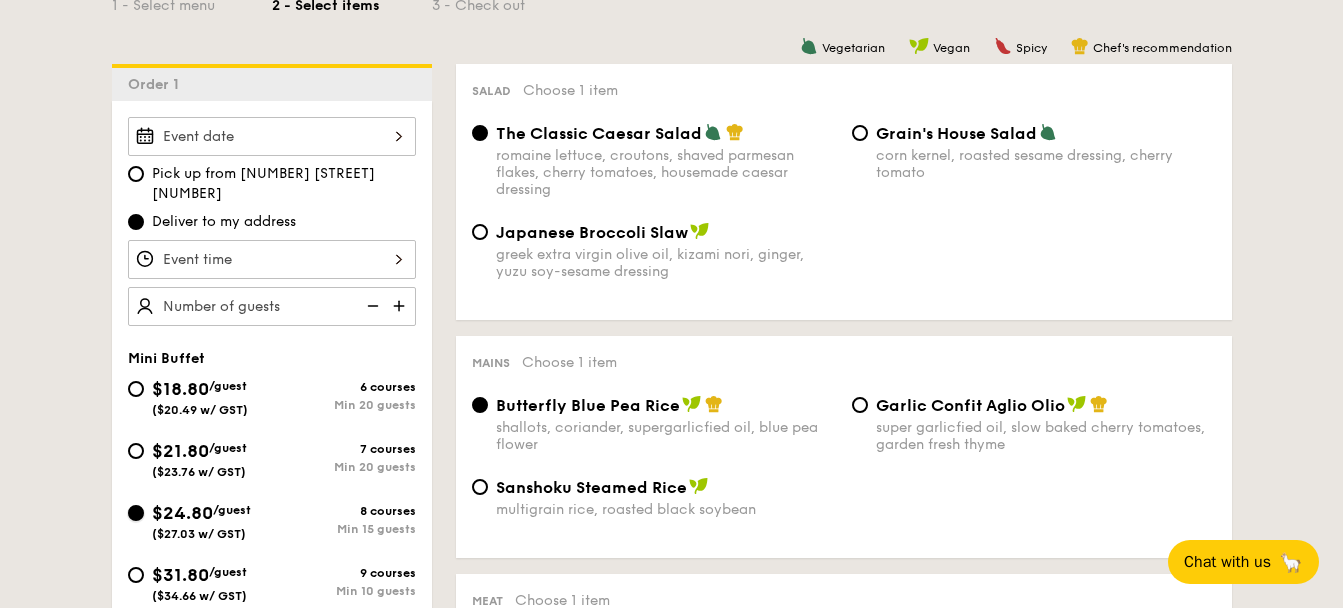 radio on "true" 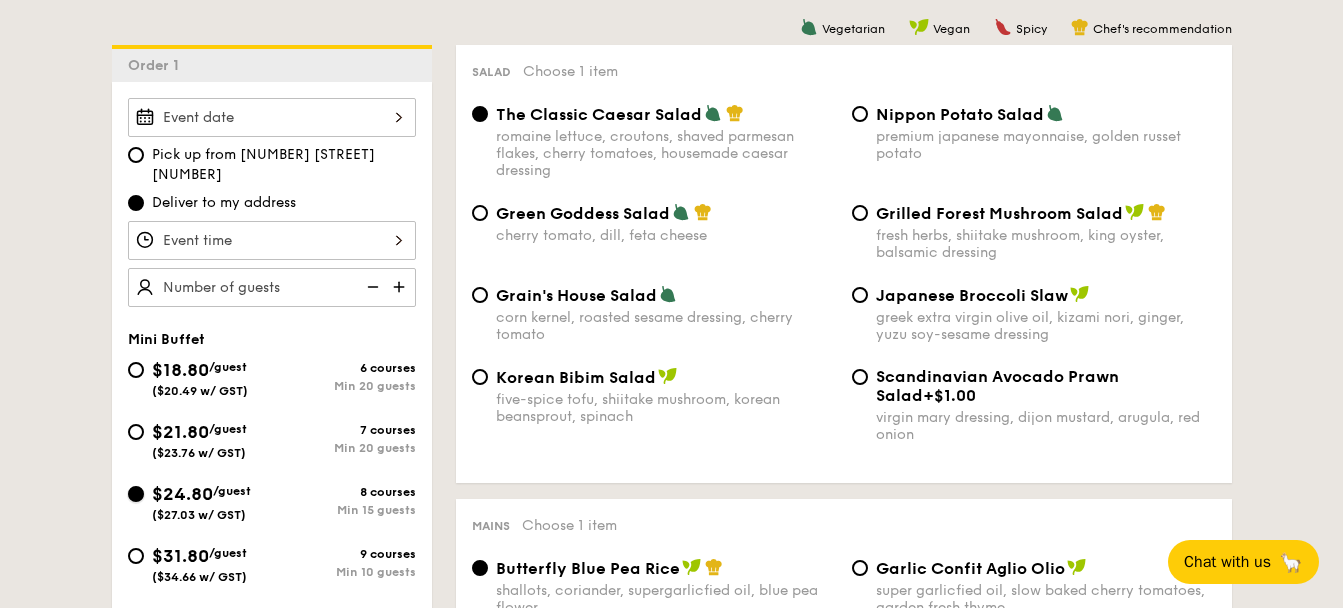 scroll, scrollTop: 0, scrollLeft: 0, axis: both 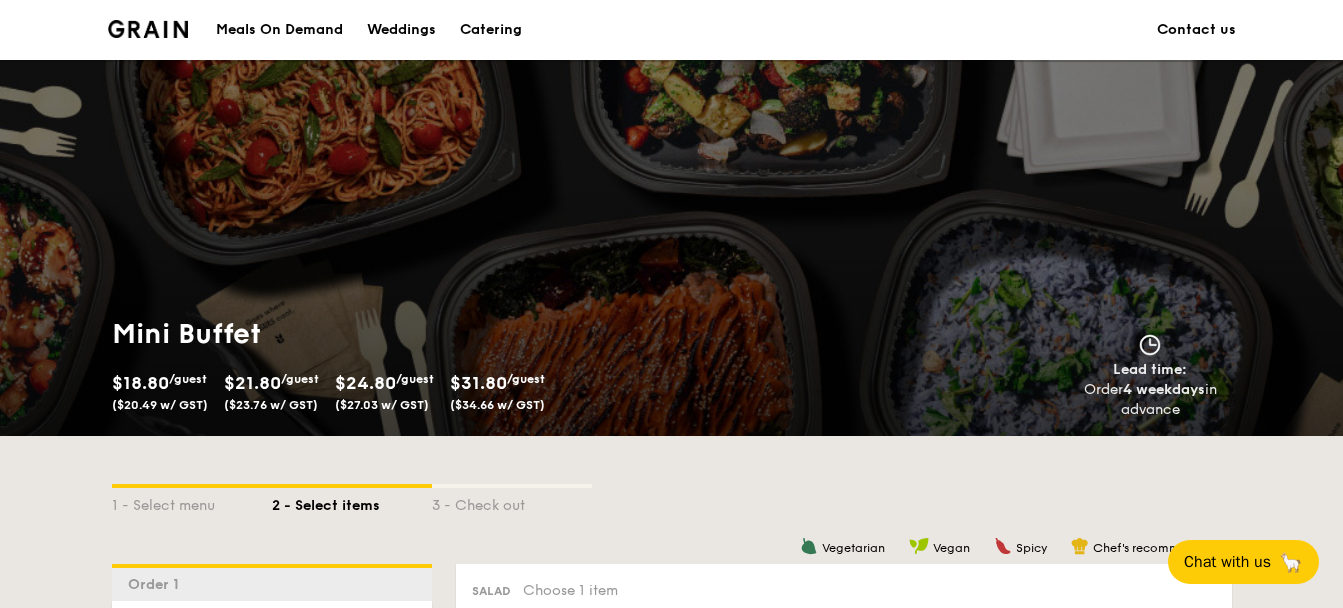click on "Catering" at bounding box center [491, 30] 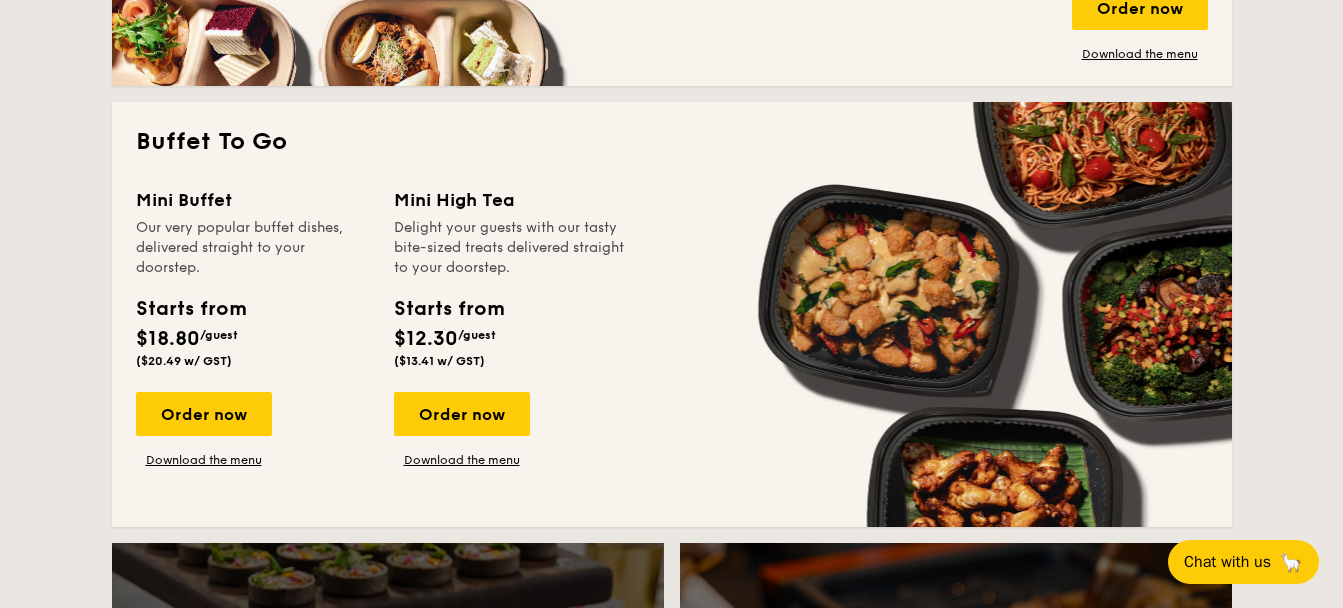 scroll, scrollTop: 1700, scrollLeft: 0, axis: vertical 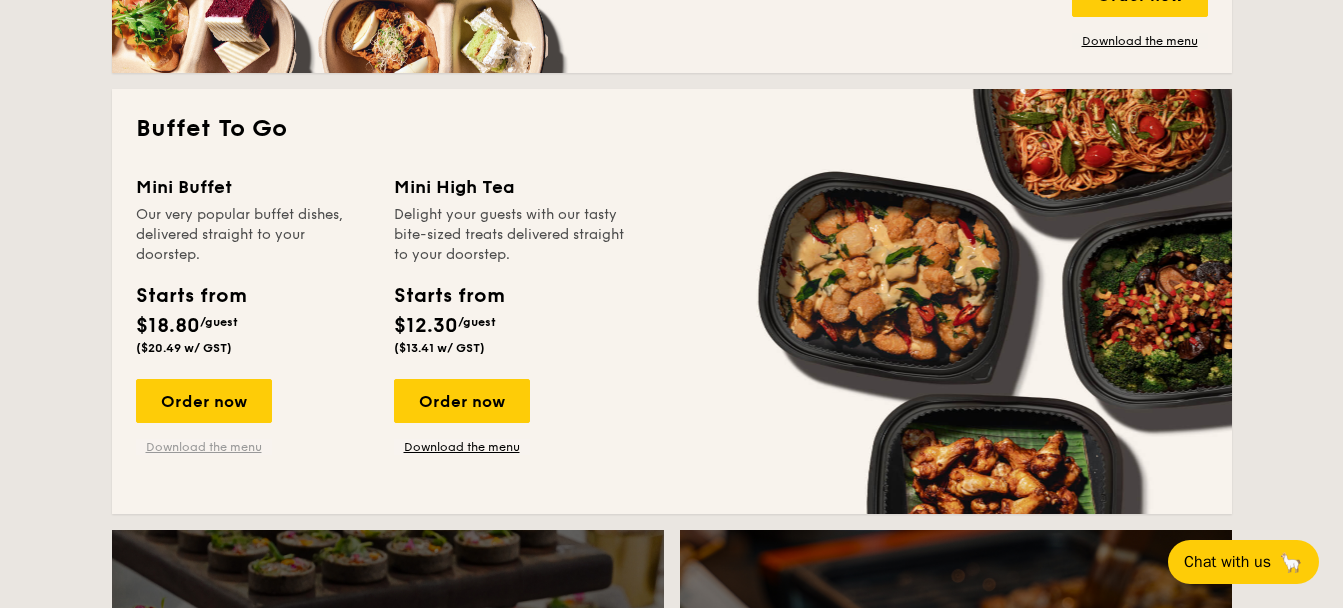 click on "Download the menu" at bounding box center (204, 447) 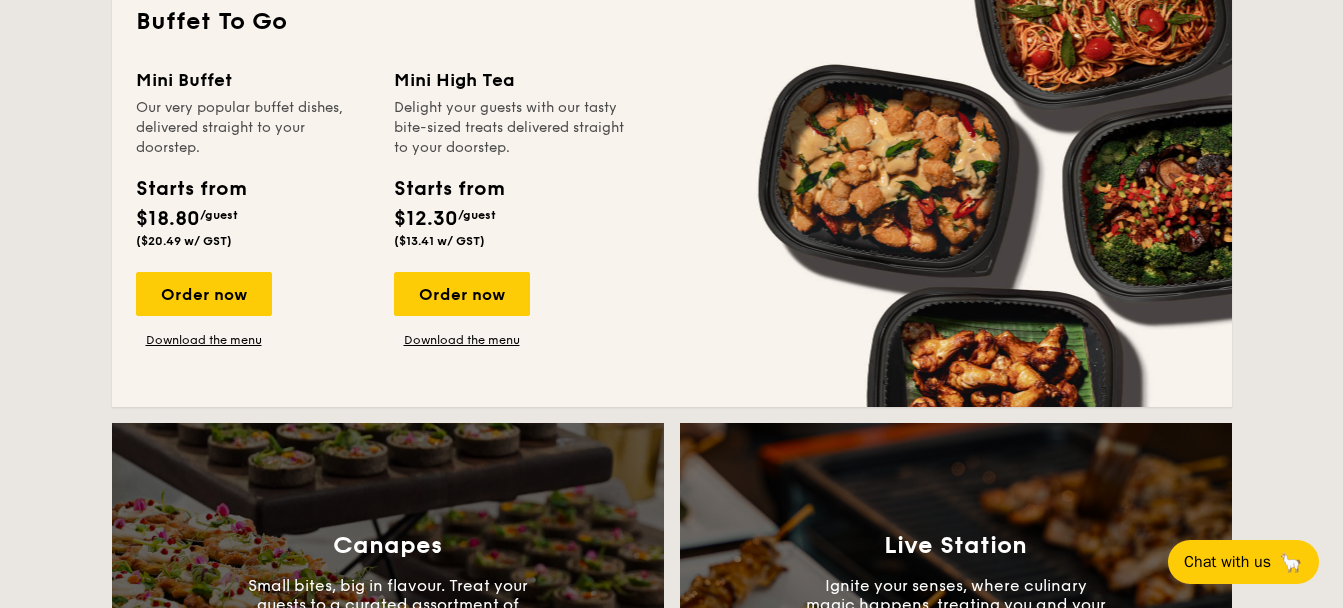 scroll, scrollTop: 1800, scrollLeft: 0, axis: vertical 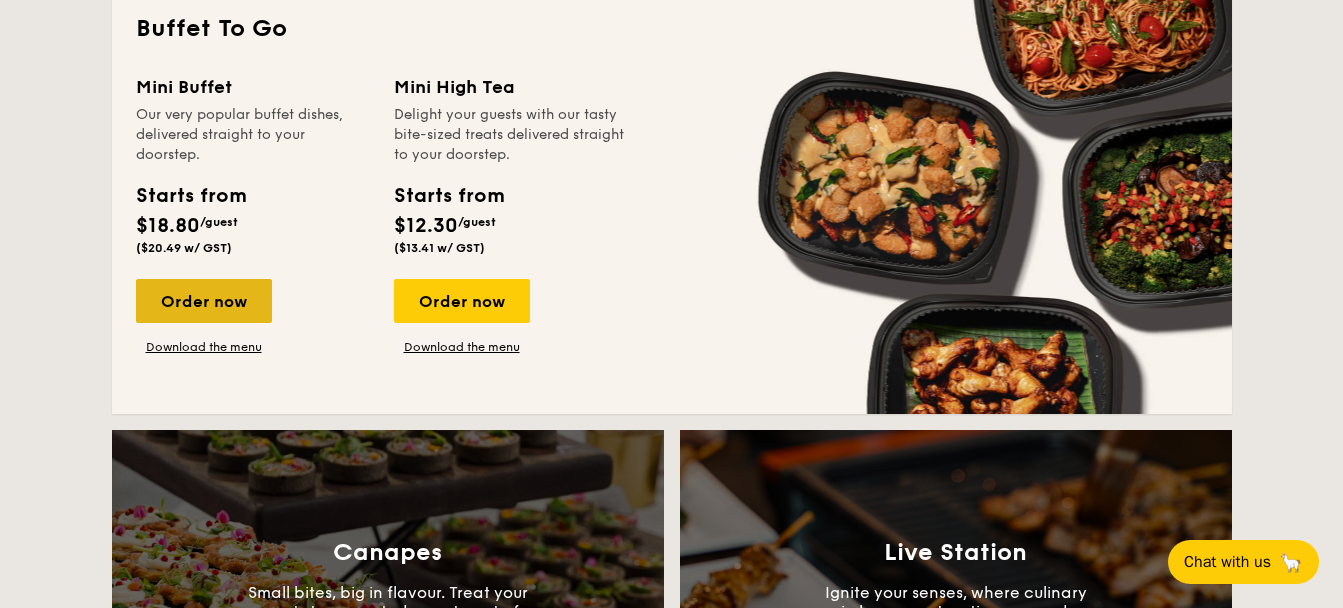 click on "Order now" at bounding box center (204, 301) 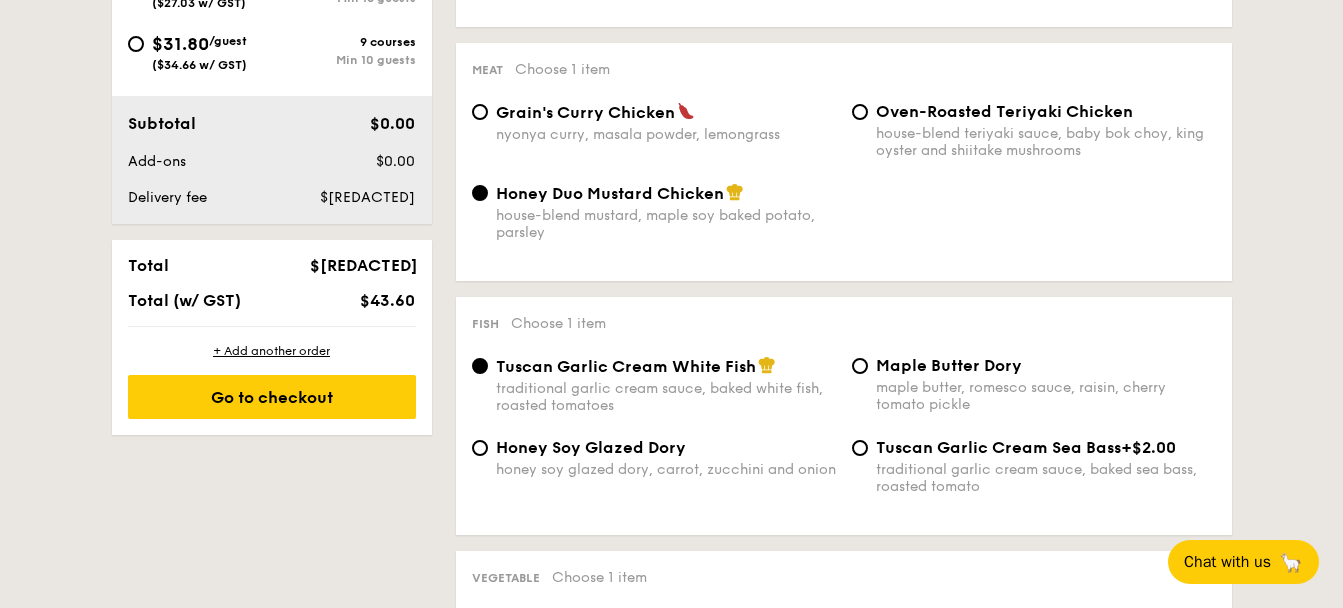 scroll, scrollTop: 600, scrollLeft: 0, axis: vertical 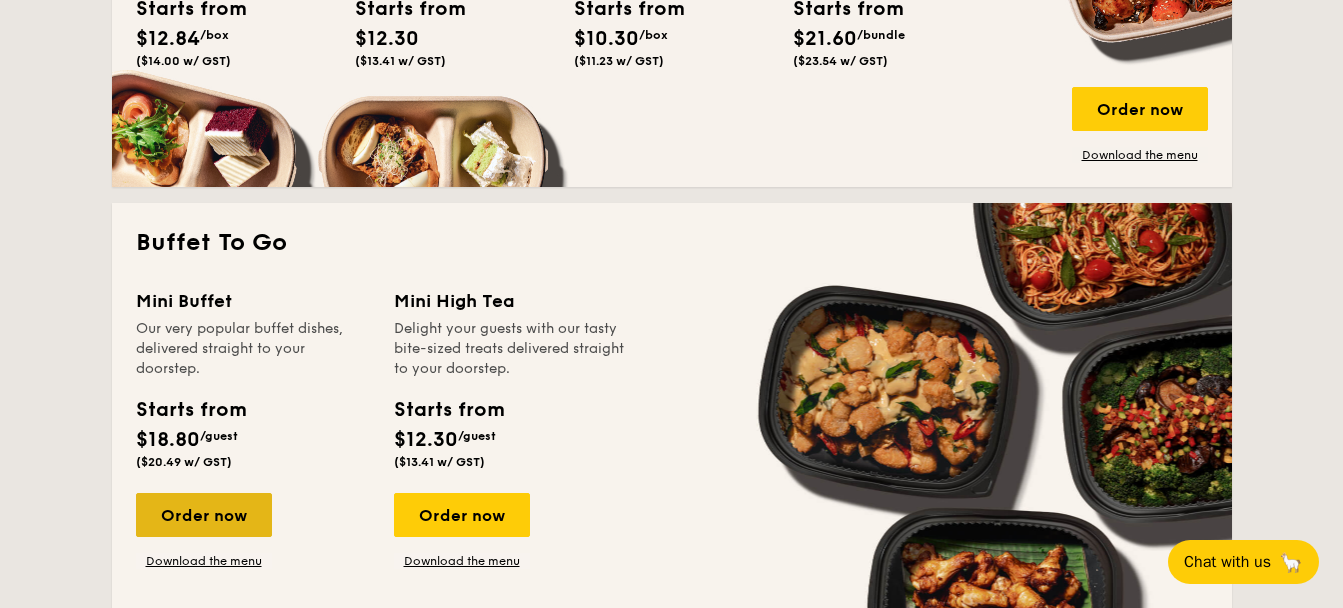 click on "Order now" at bounding box center [204, 515] 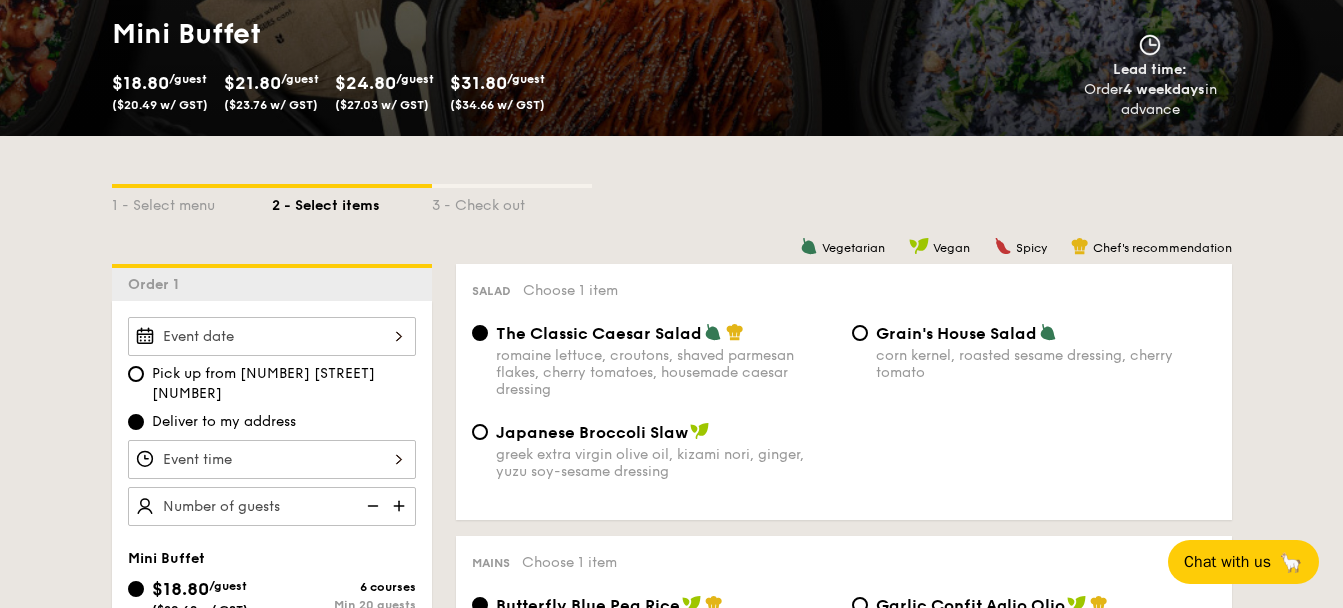 scroll, scrollTop: 800, scrollLeft: 0, axis: vertical 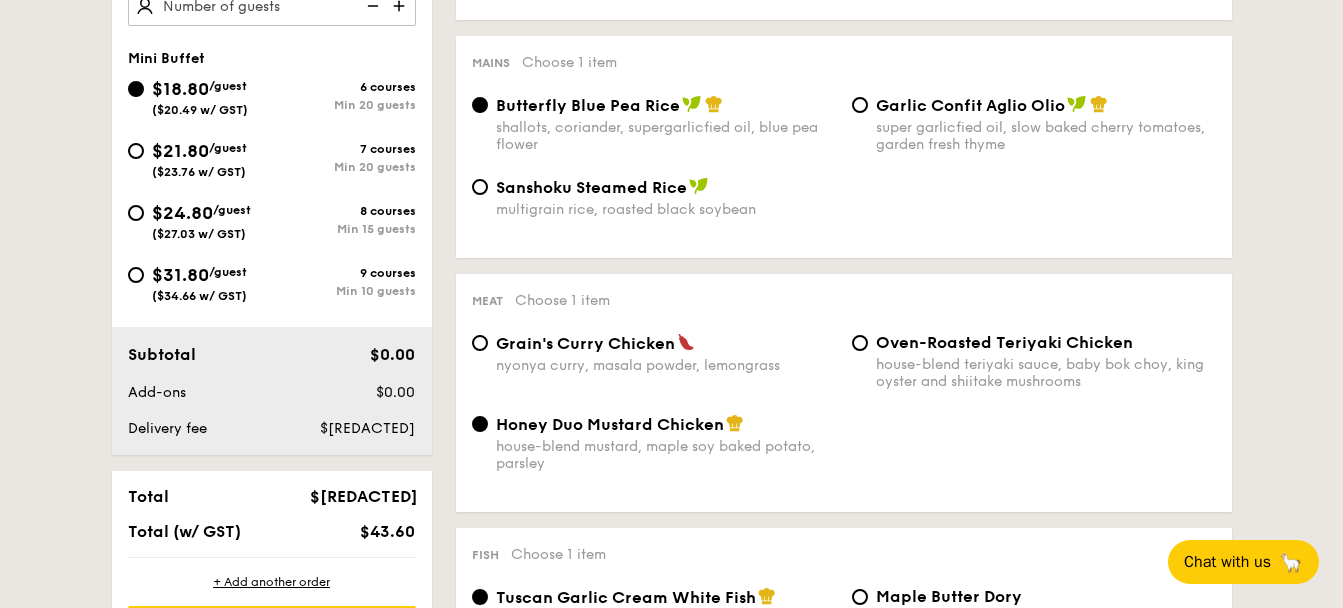 click on "$31.80
/guest
($34.66 w/ GST)" at bounding box center (199, 282) 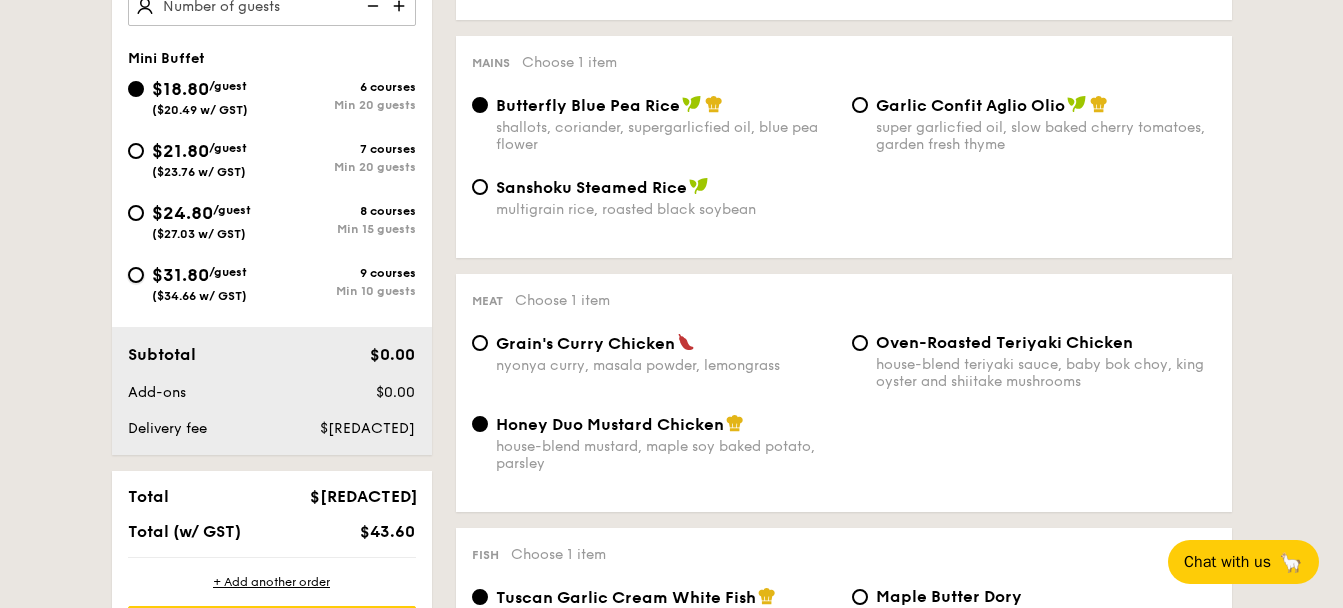 click on "$31.80
/guest
($34.66 w/ GST)
9 courses
Min 10 guests" at bounding box center (136, 275) 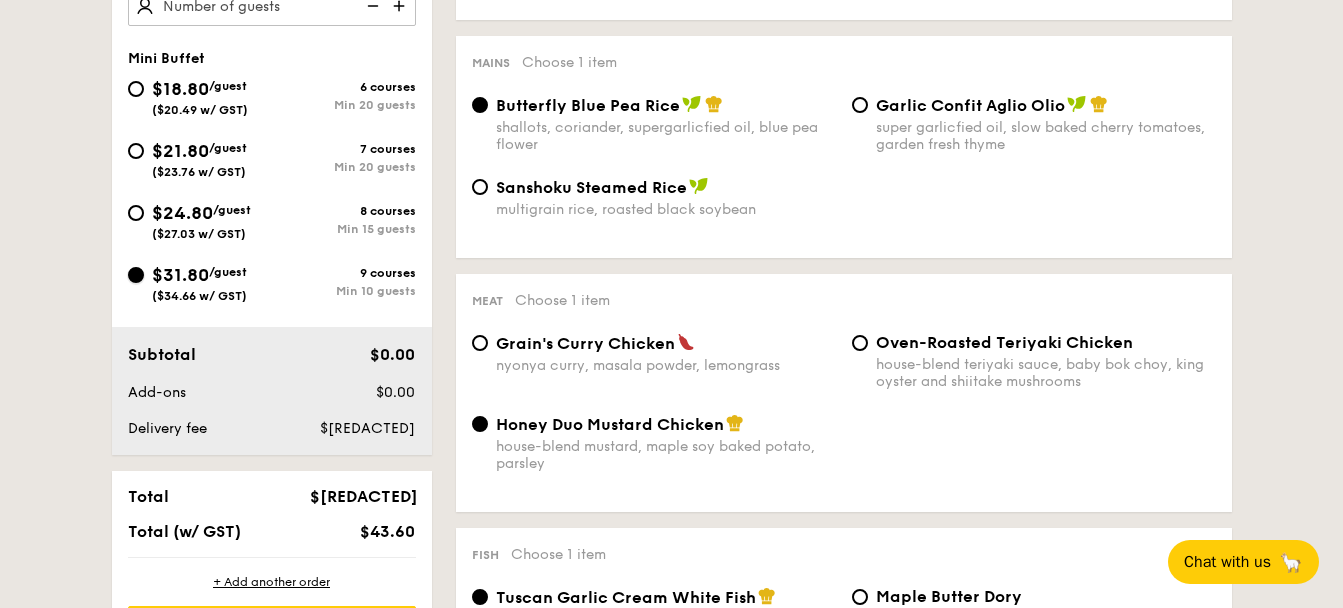 radio on "true" 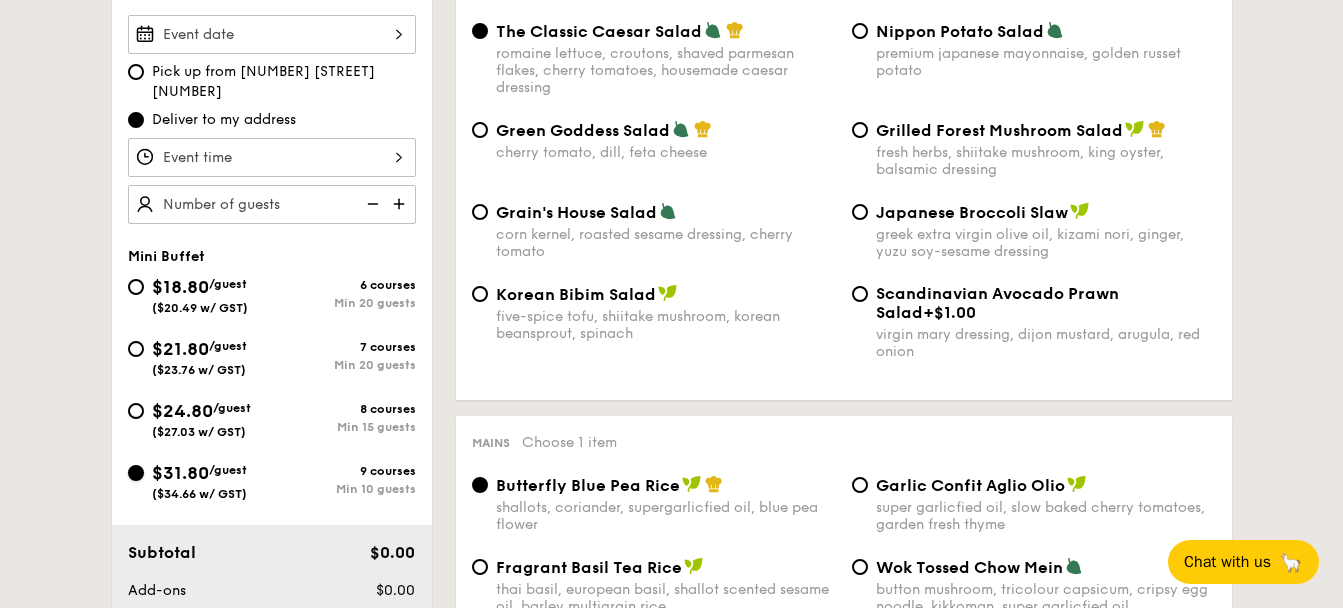 scroll, scrollTop: 600, scrollLeft: 0, axis: vertical 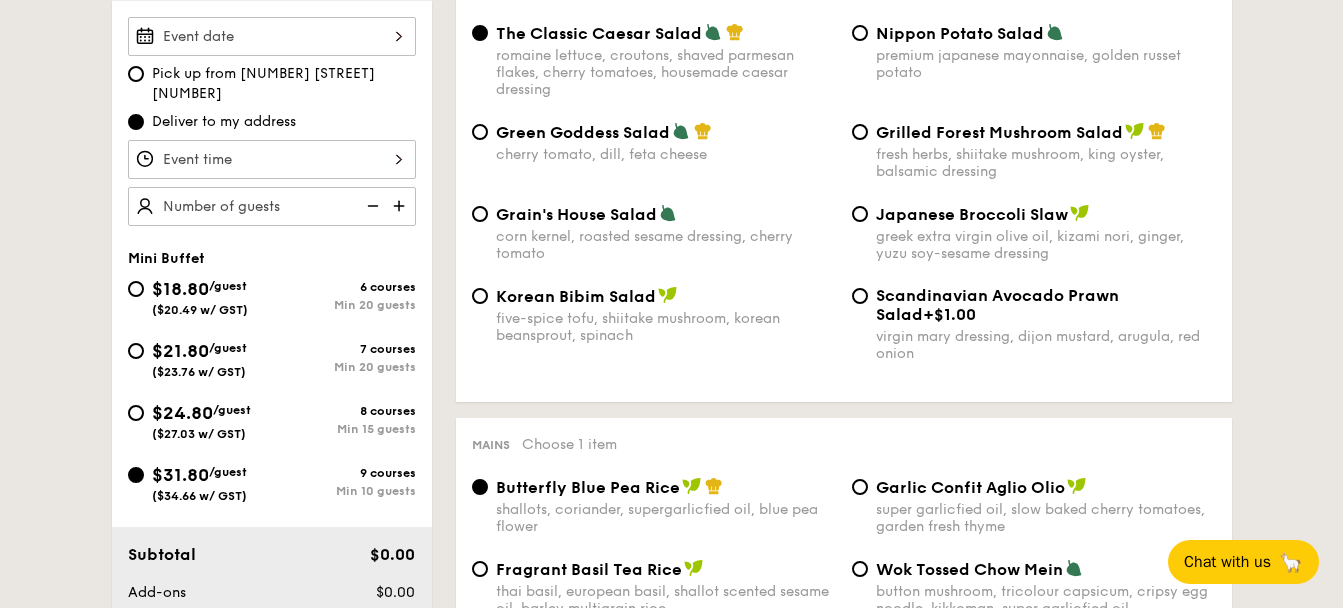 click at bounding box center [401, 206] 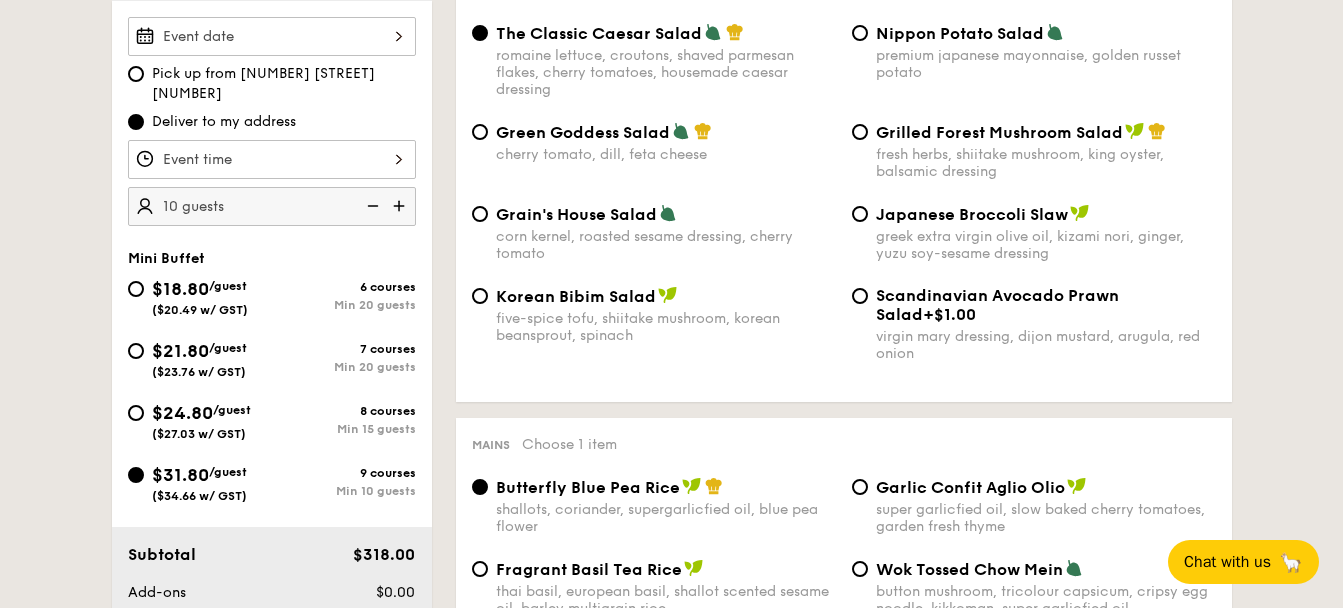 click at bounding box center (401, 206) 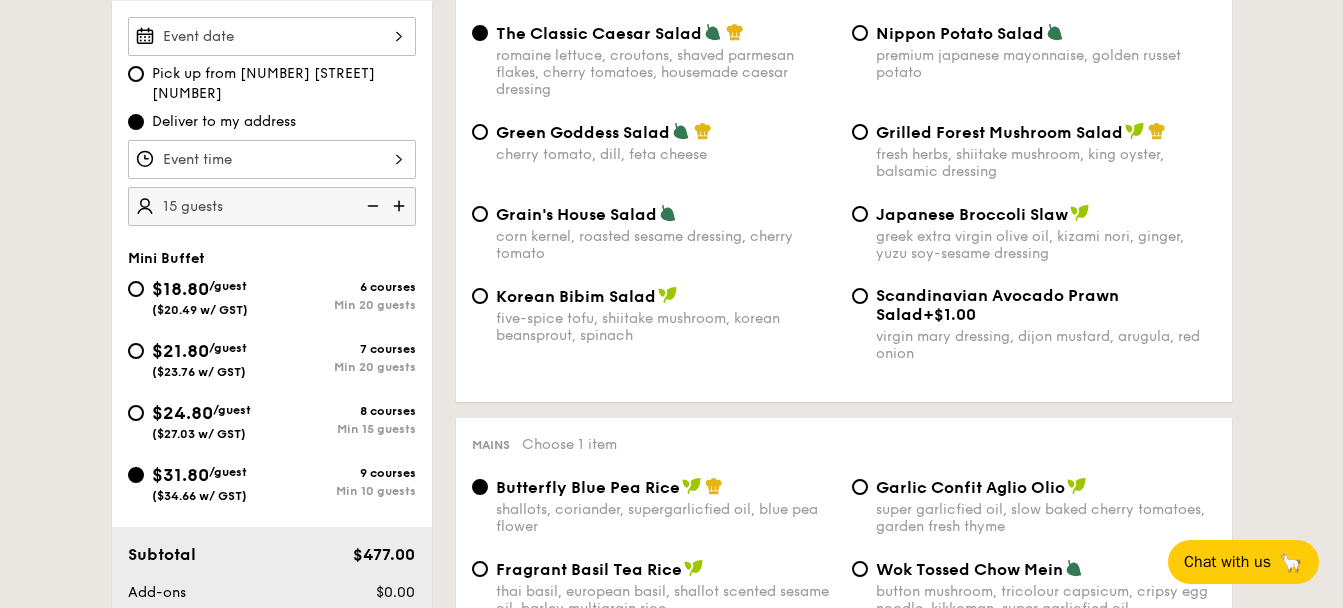 click at bounding box center (401, 206) 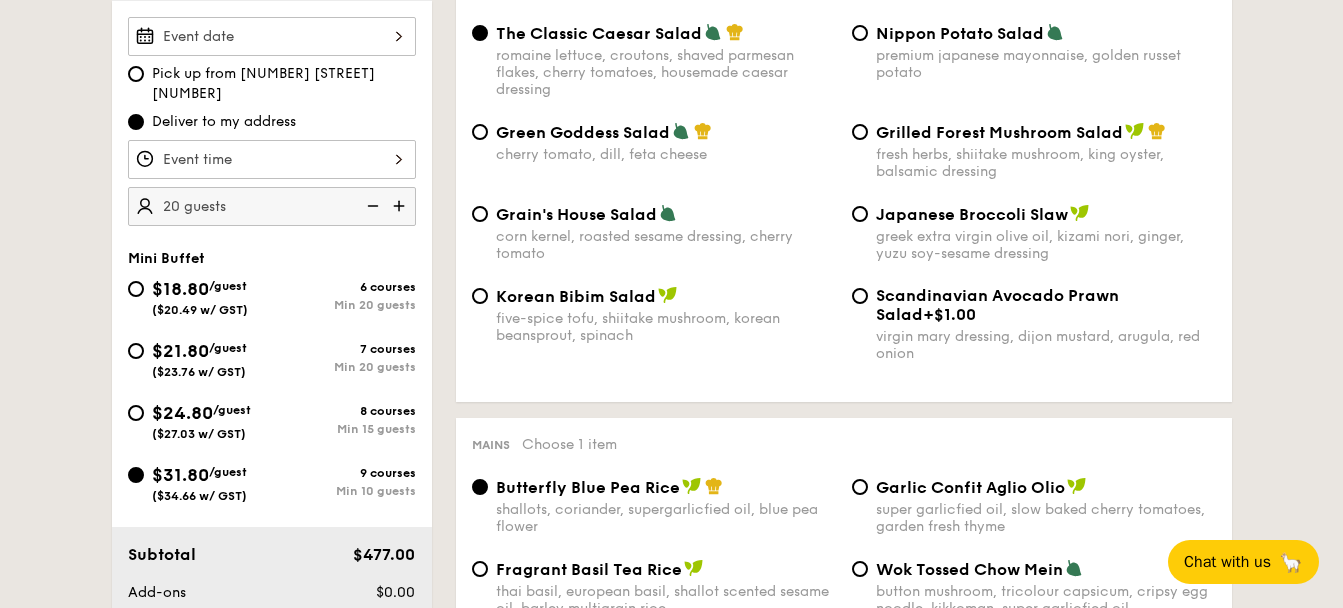 click at bounding box center [401, 206] 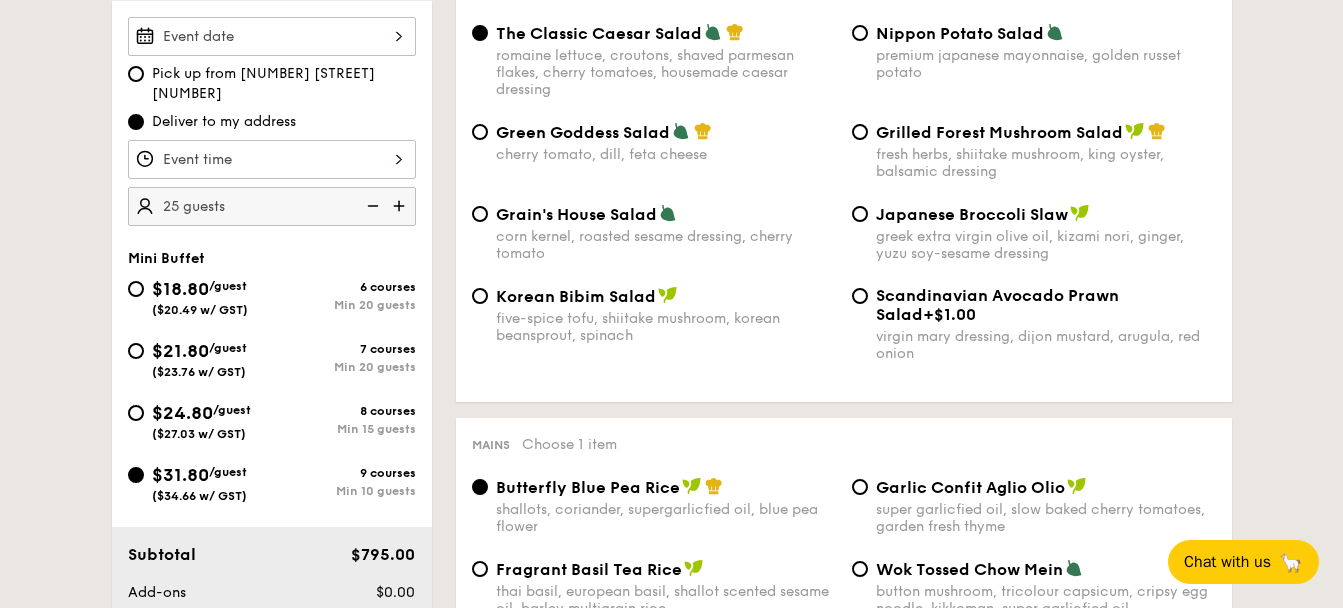 click at bounding box center (371, 206) 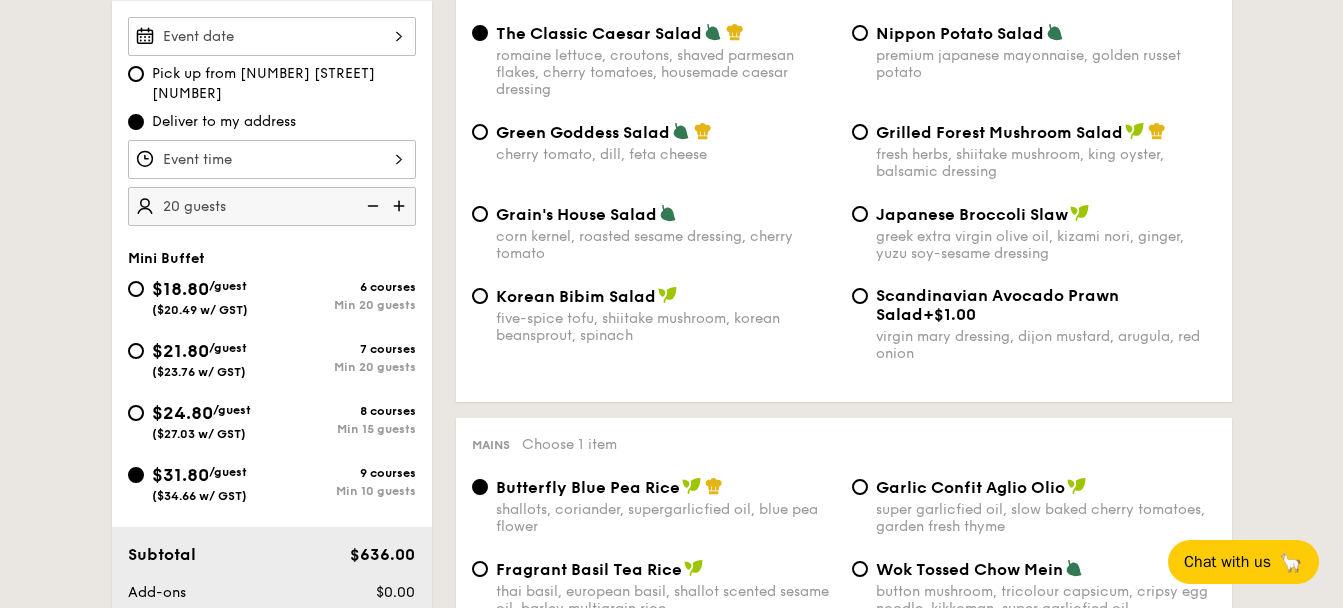 click at bounding box center [371, 206] 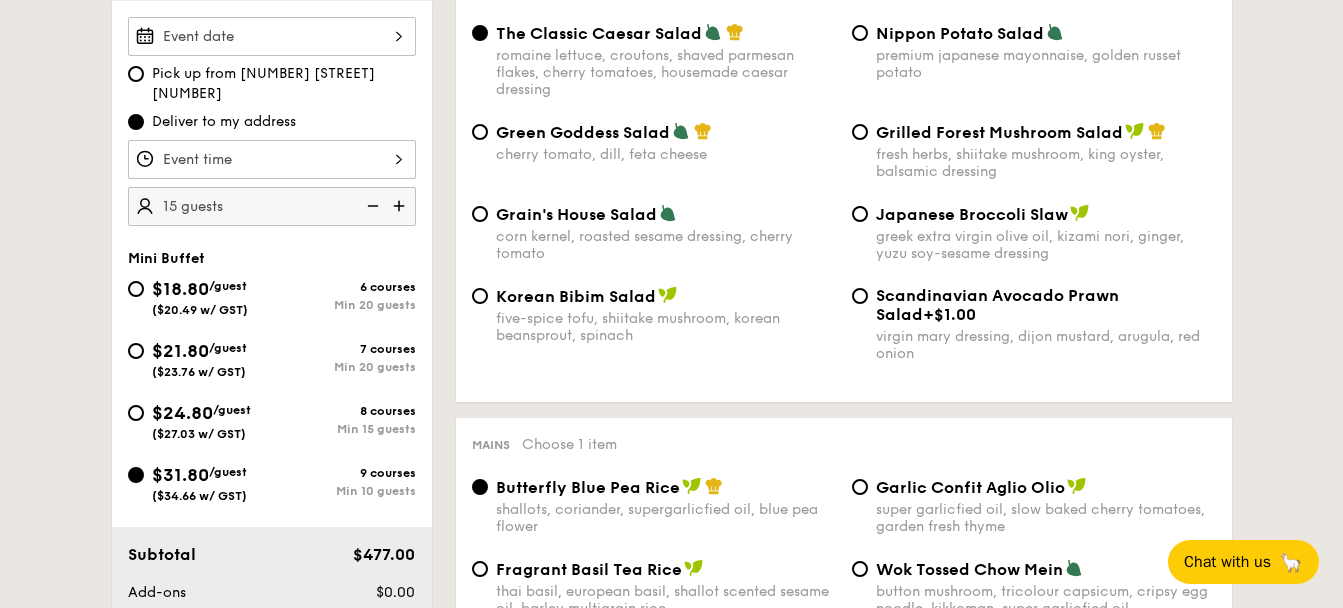 click at bounding box center (401, 206) 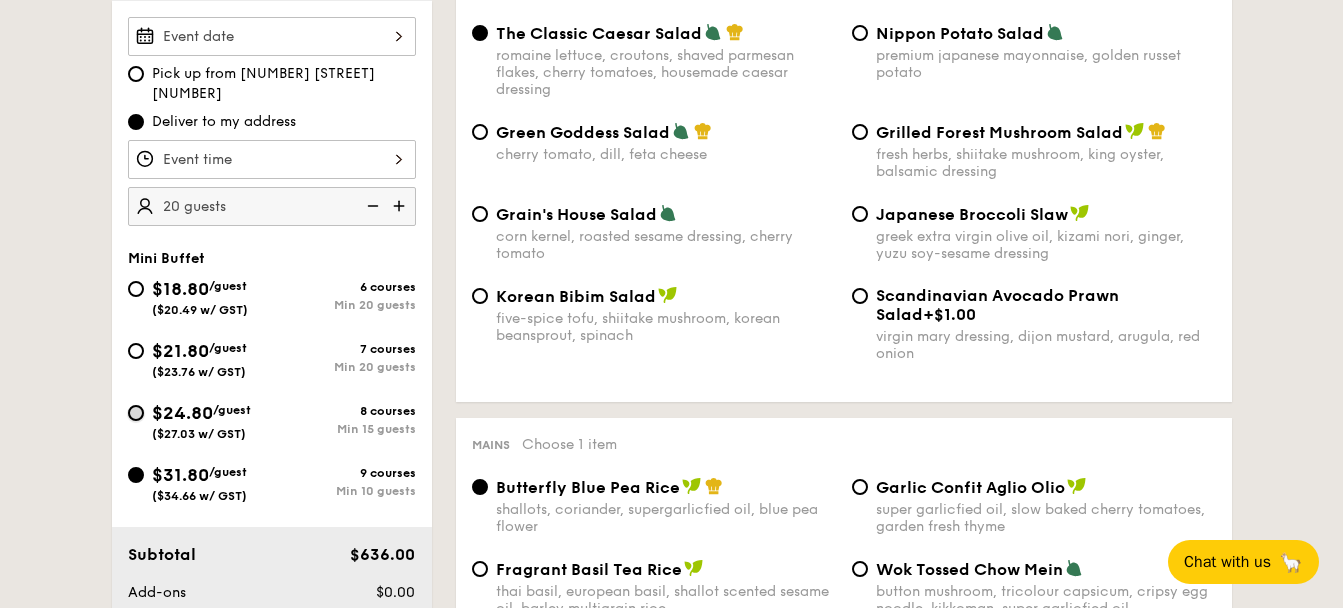 click on "$24.80
/guest
($27.03 w/ GST)
8 courses
Min 15 guests" at bounding box center (136, 413) 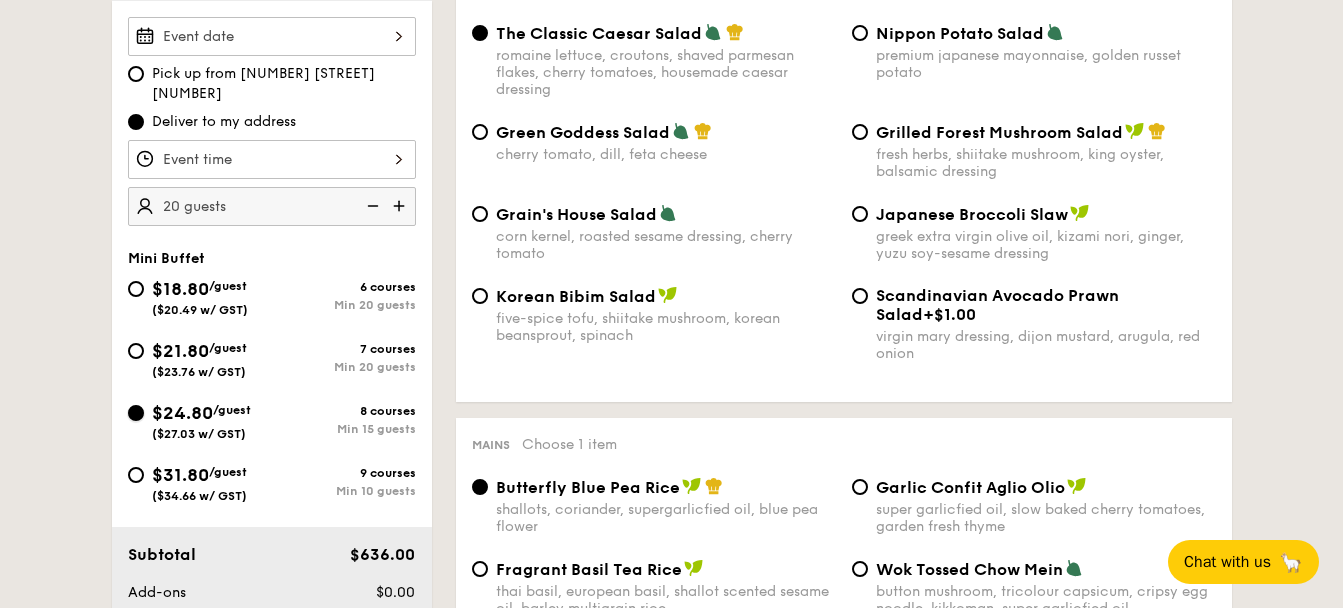 radio on "true" 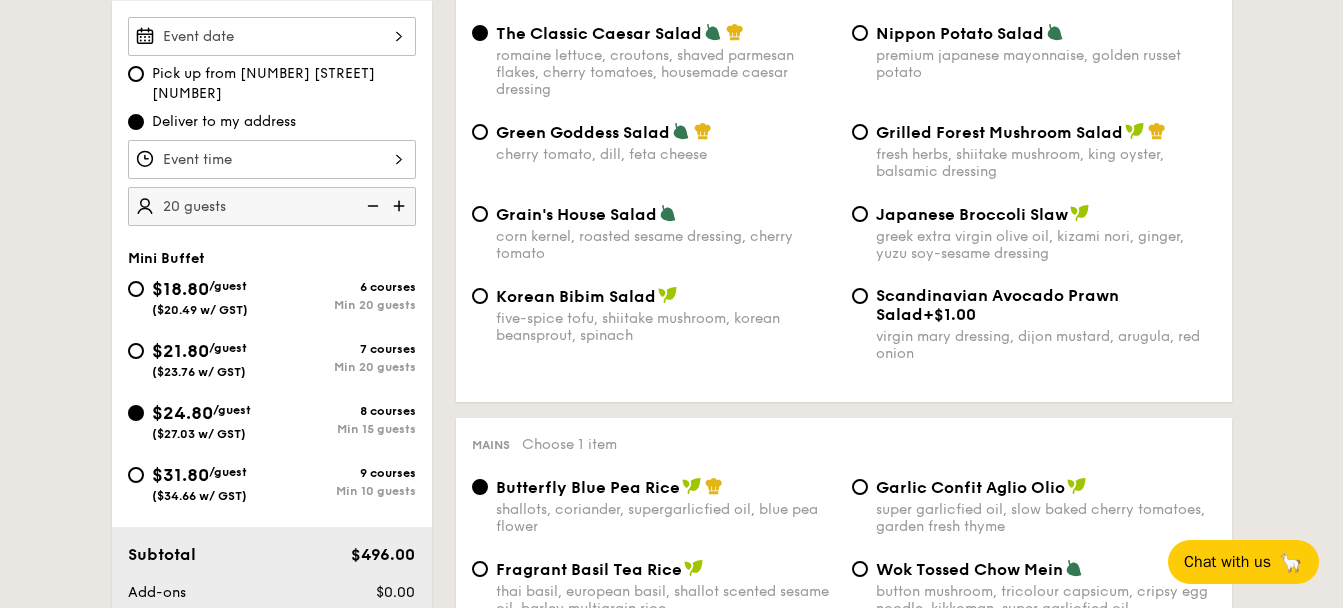 click on "$31.80
/guest
($34.66 w/ GST)" at bounding box center [200, 482] 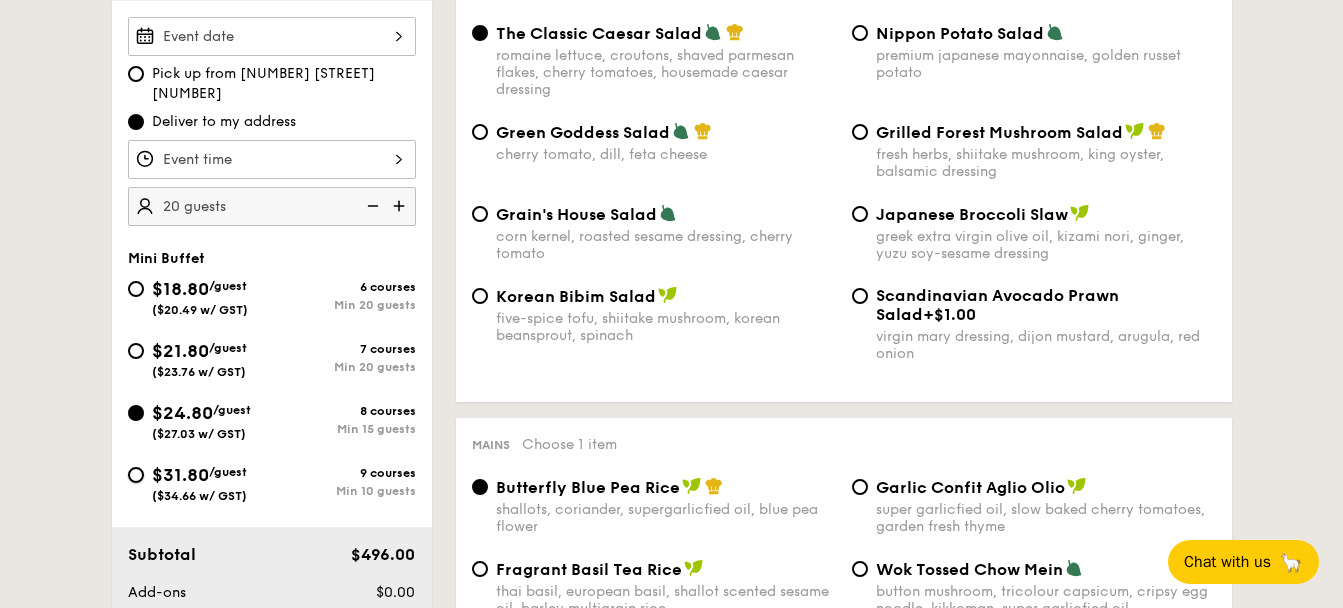click on "$31.80
/guest
($34.66 w/ GST)
9 courses
Min 10 guests" at bounding box center (136, 475) 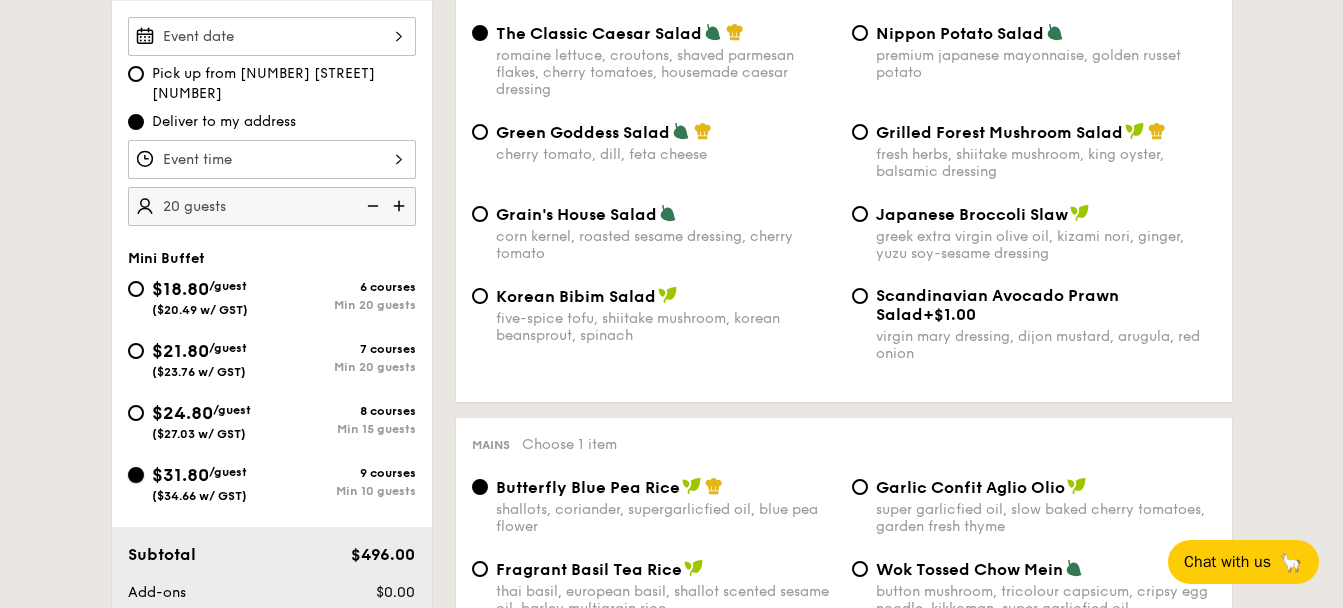 radio on "true" 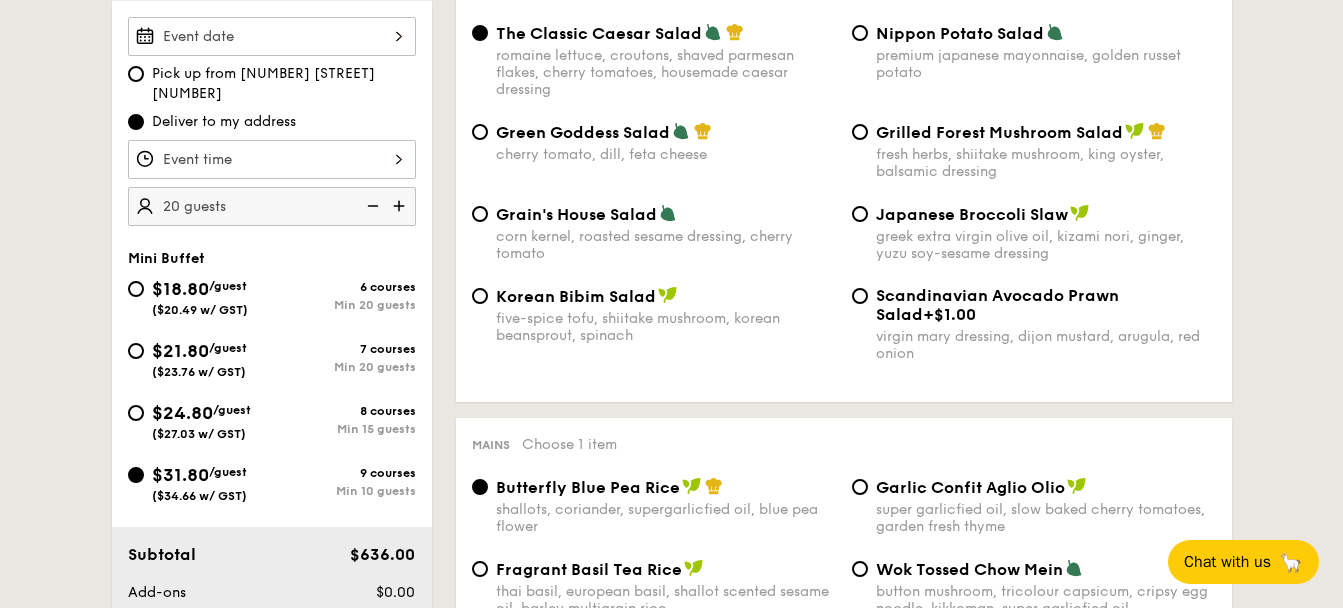 click on "$[REDACTED]
/guest
($[REDACTED] w/ GST)" at bounding box center [200, 420] 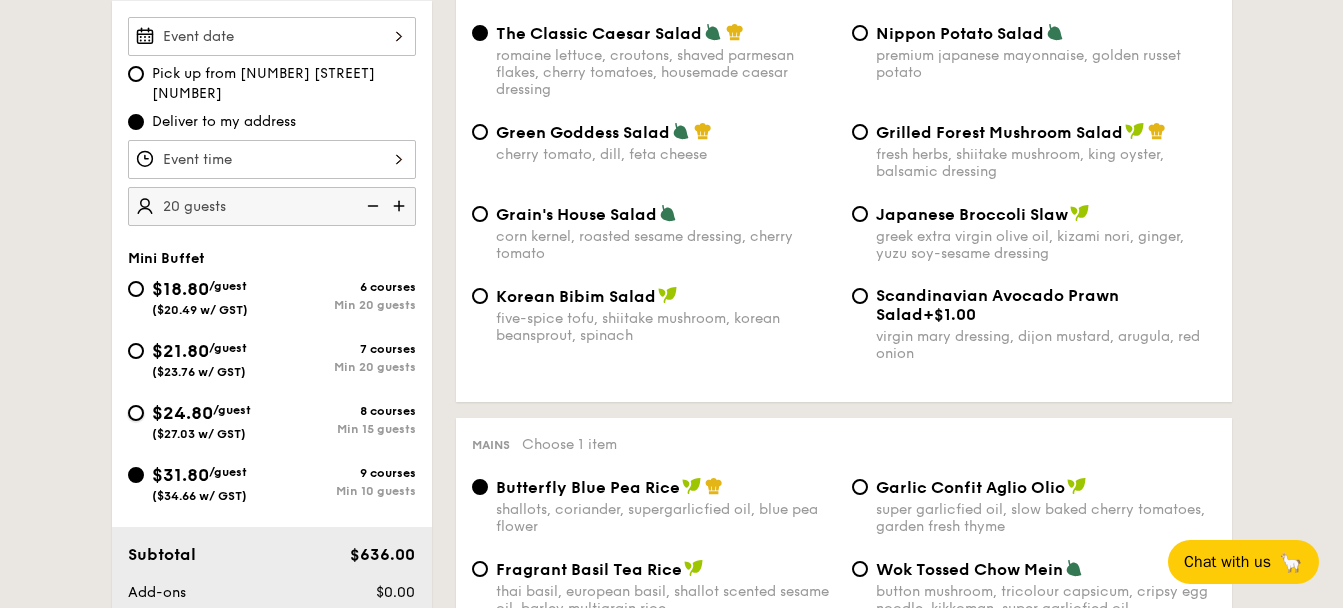 click on "$24.80
/guest
($27.03 w/ GST)
8 courses
Min 15 guests" at bounding box center (136, 413) 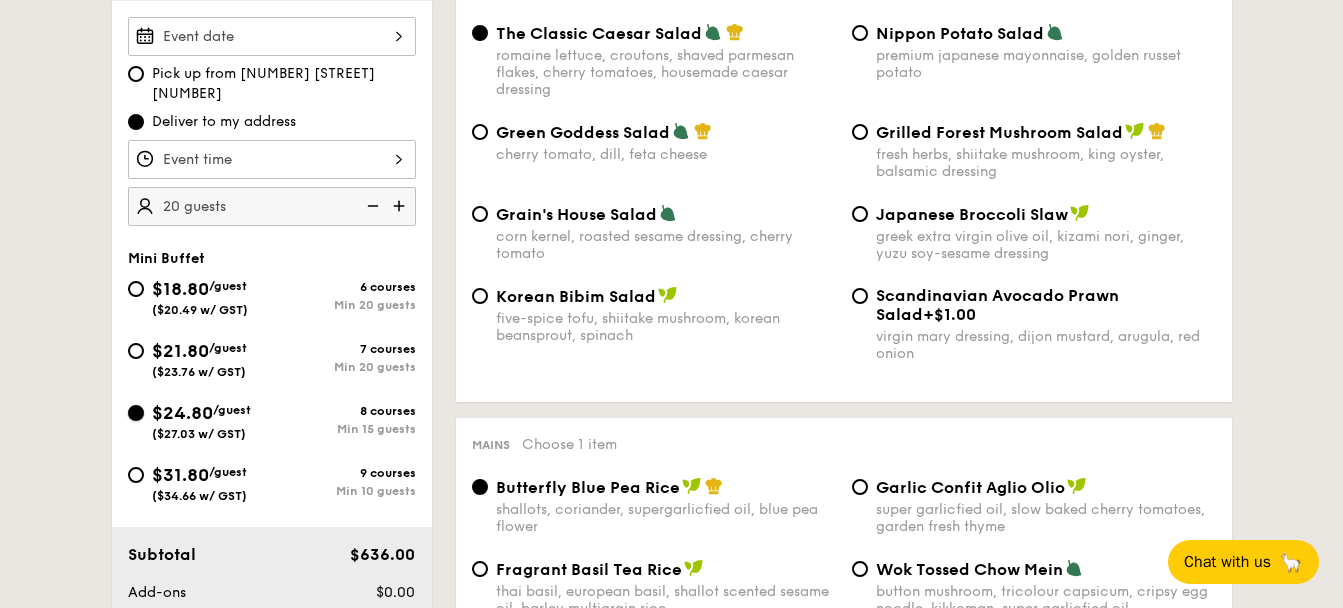 radio on "true" 